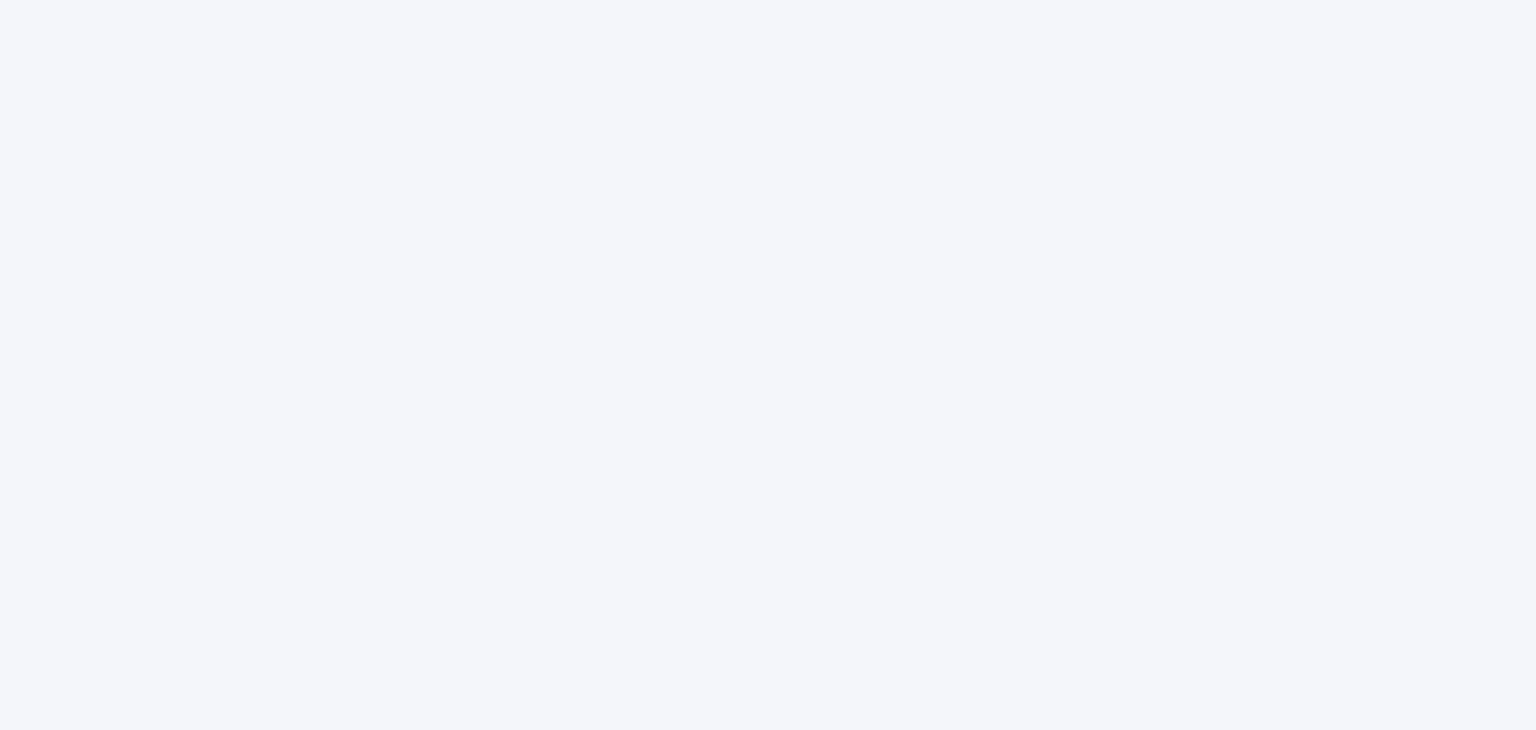 scroll, scrollTop: 0, scrollLeft: 0, axis: both 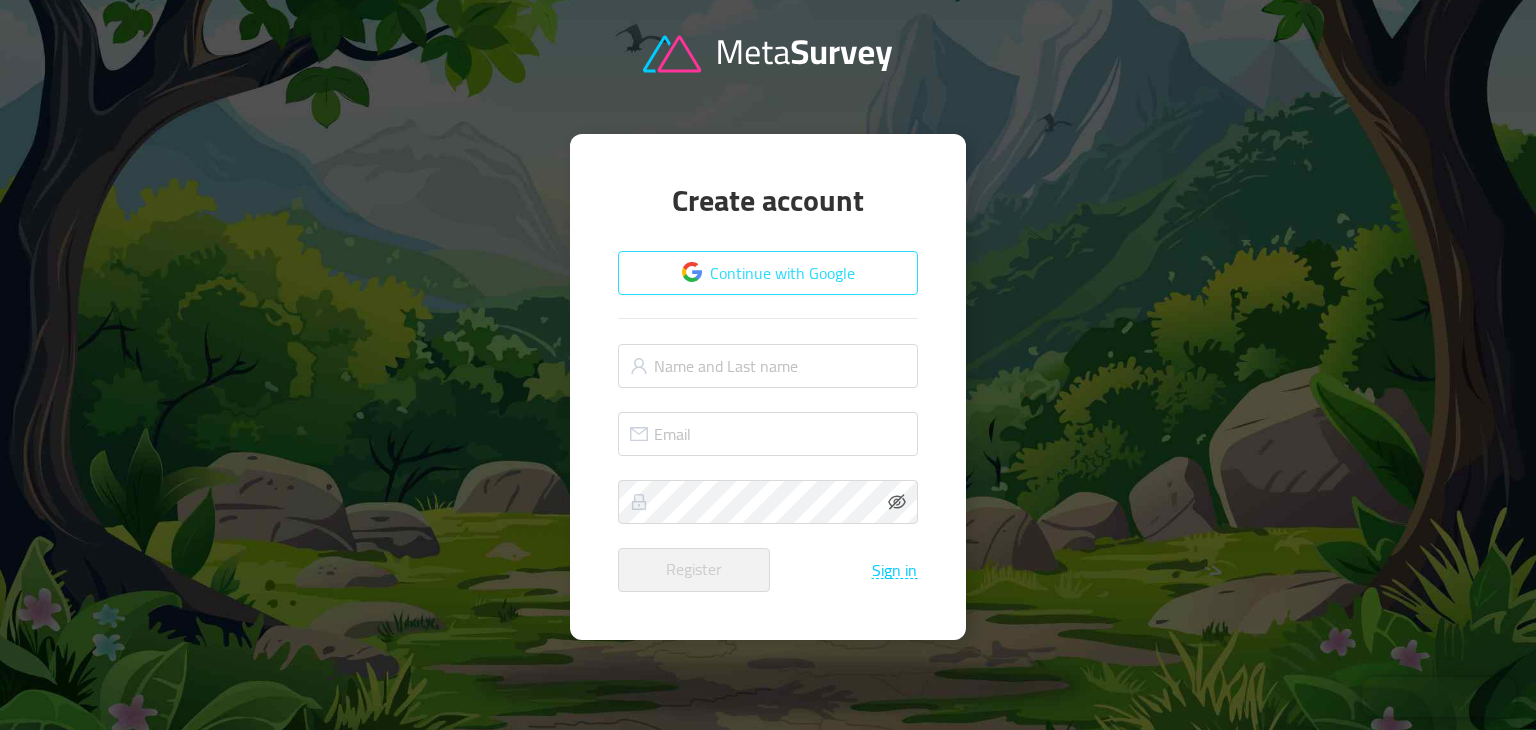 click on "Continue with Google" at bounding box center (768, 273) 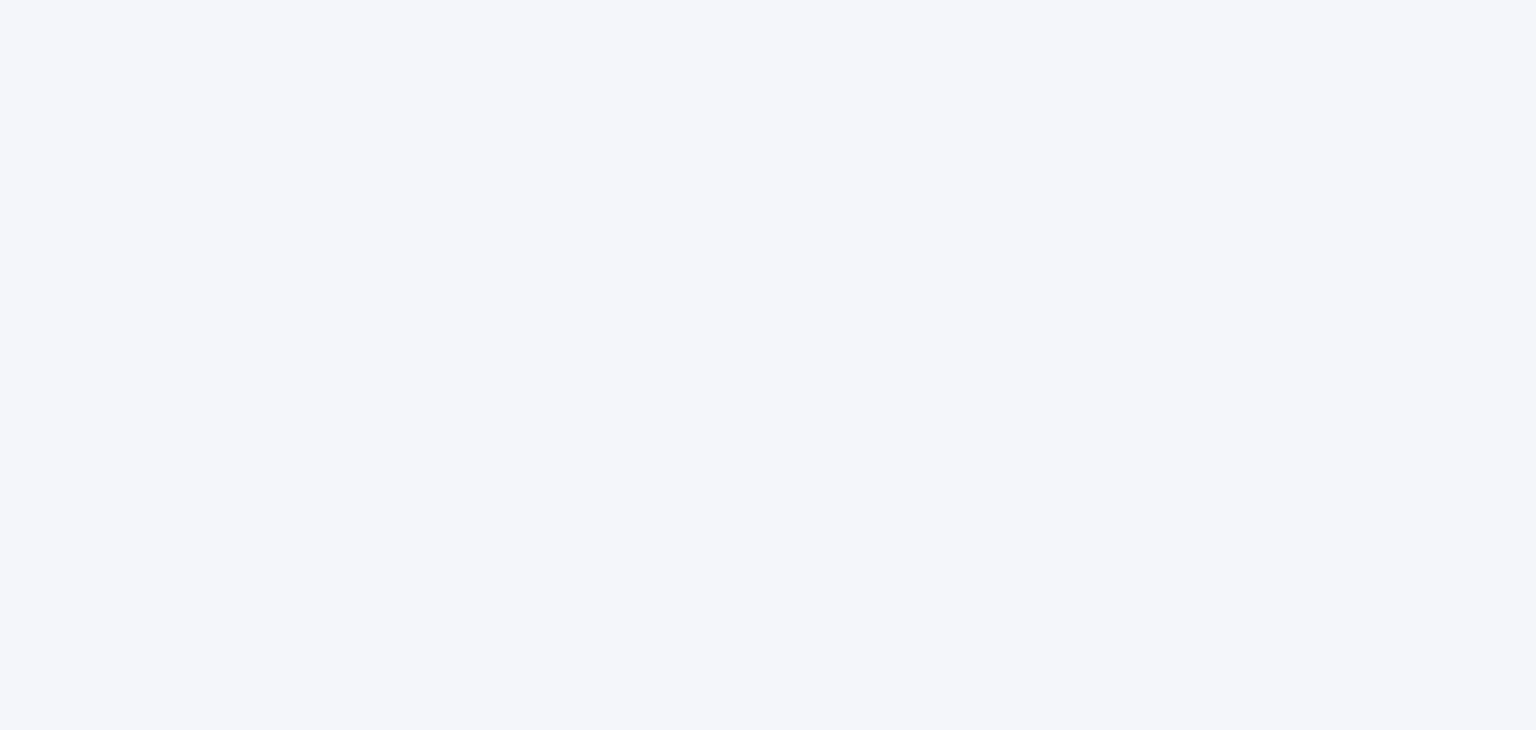 scroll, scrollTop: 0, scrollLeft: 0, axis: both 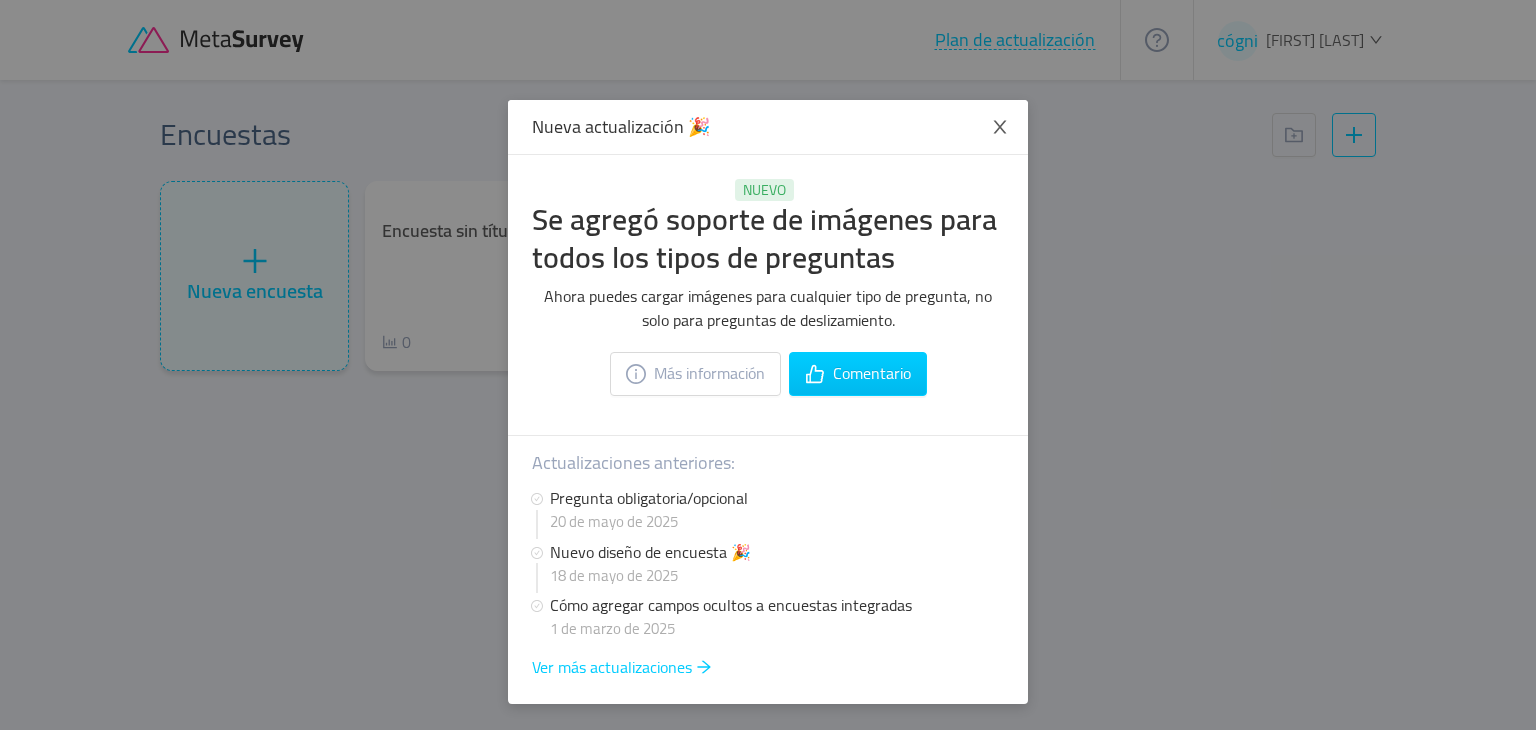 click on "Más información Comentario" at bounding box center [768, 374] 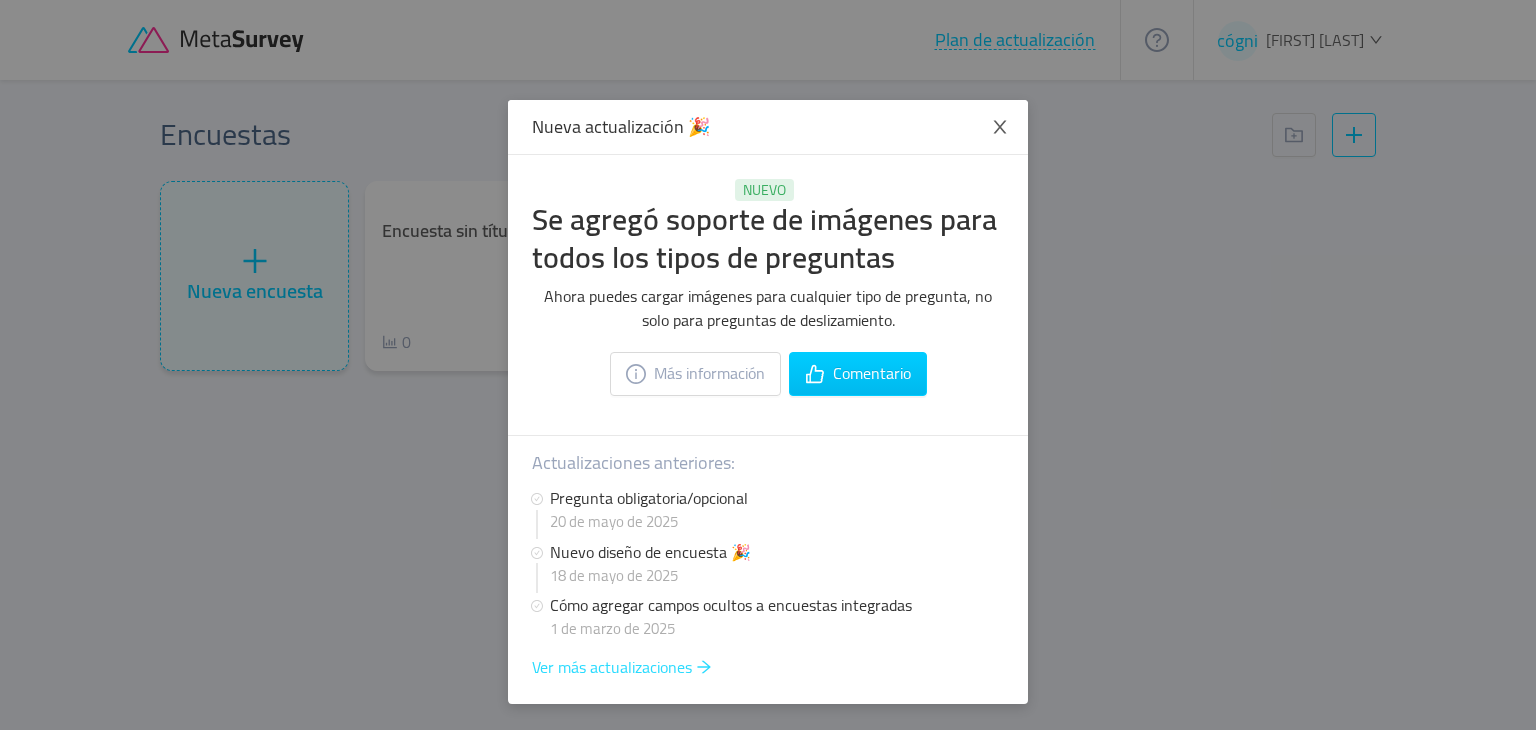 click on "Ver más actualizaciones" at bounding box center [612, 667] 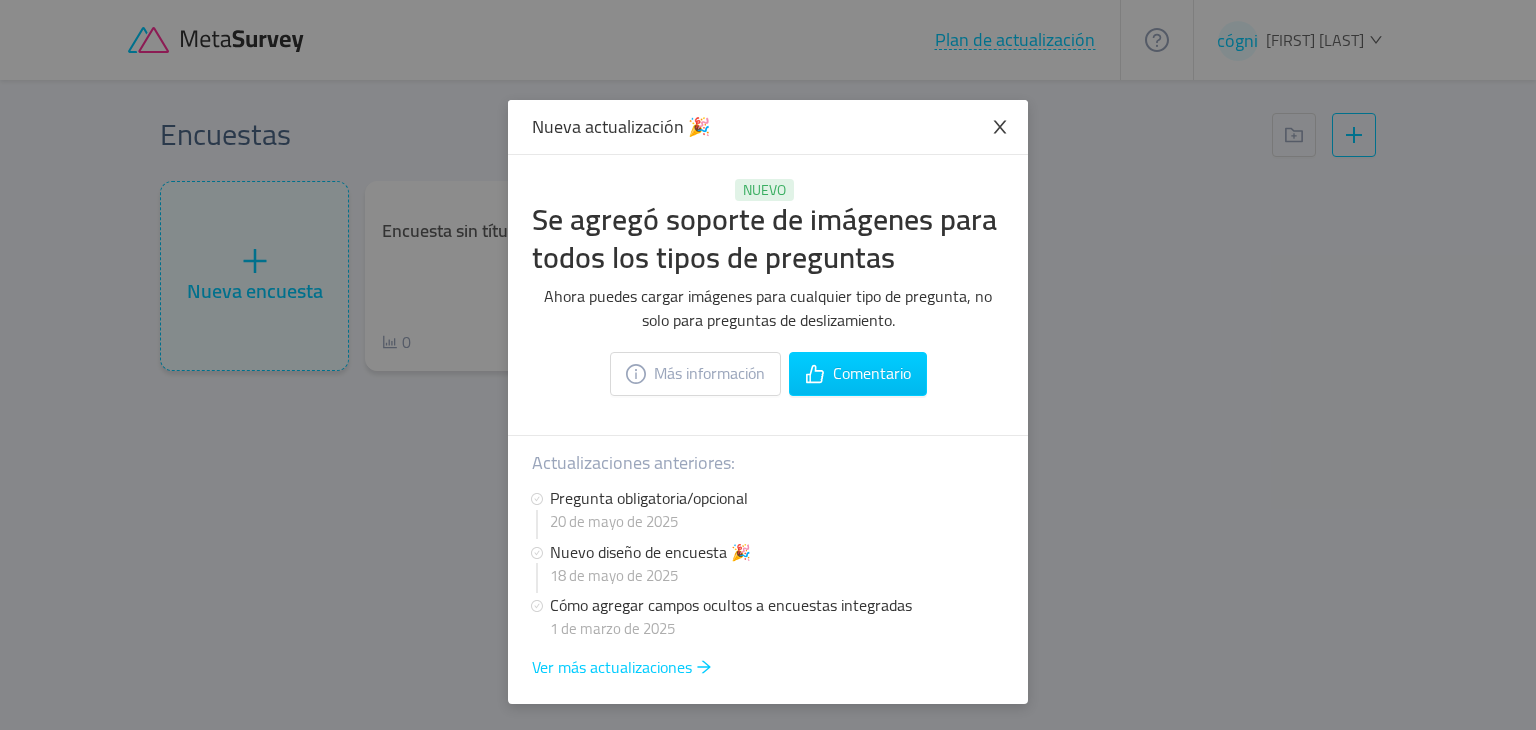 click 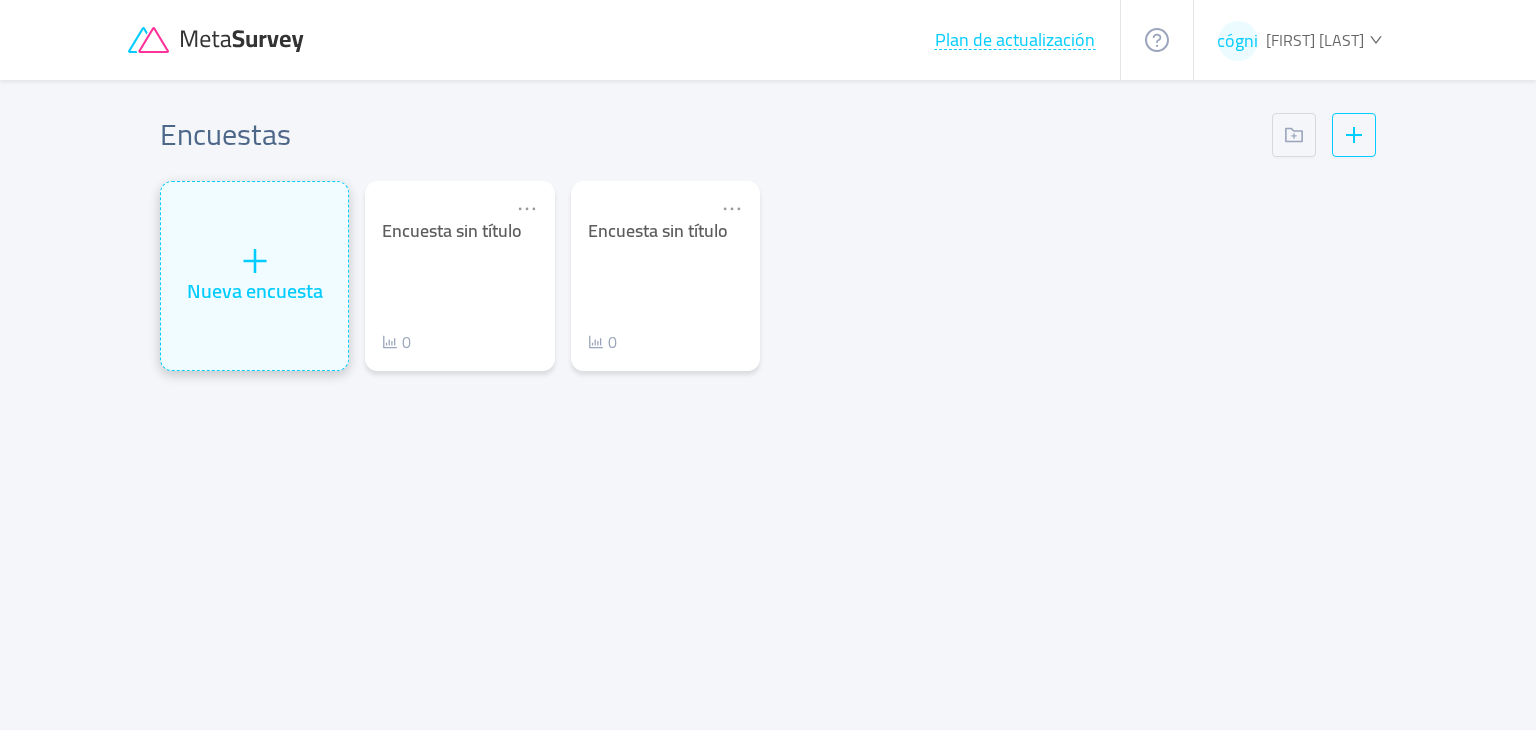 click on "Nueva encuesta" at bounding box center (255, 290) 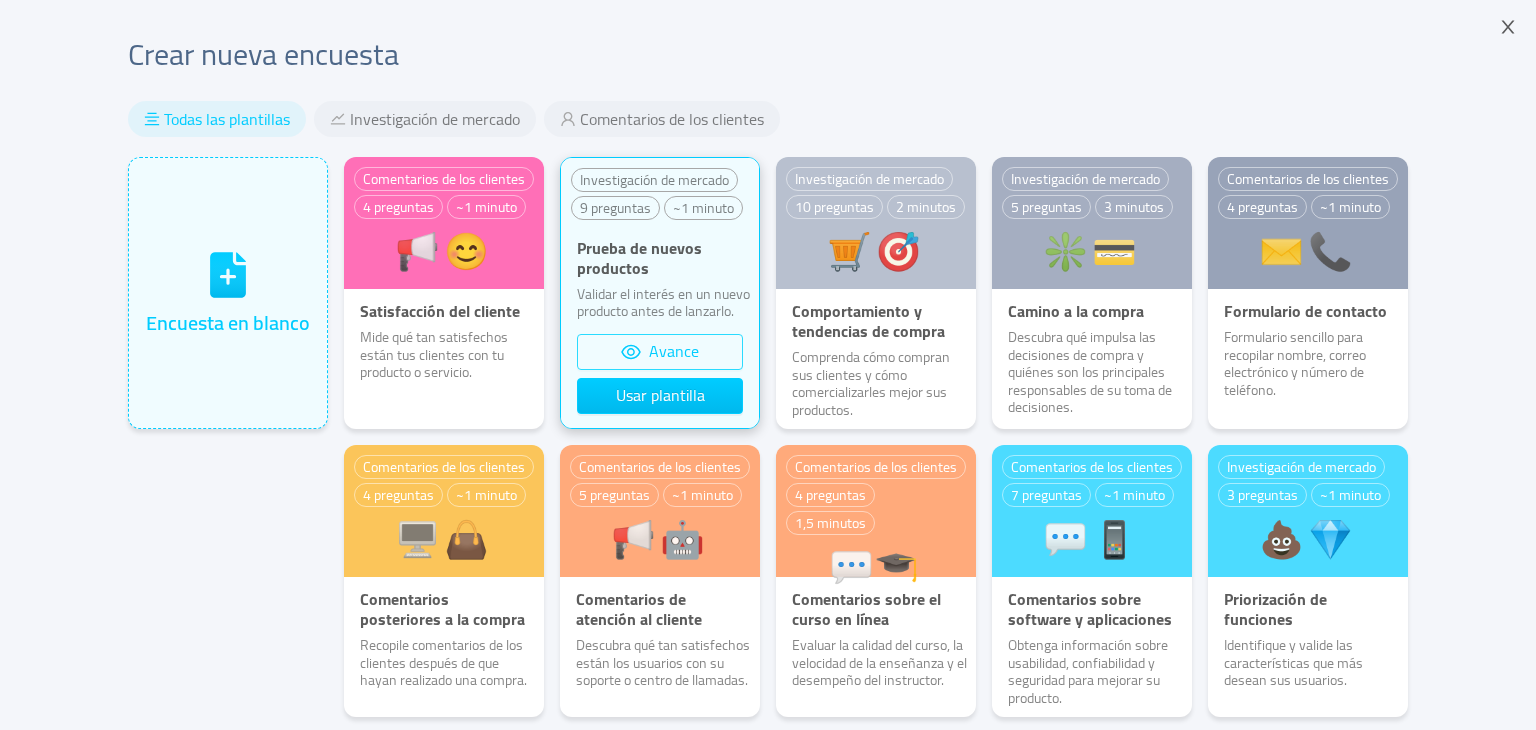 click on "Avance" at bounding box center (660, 352) 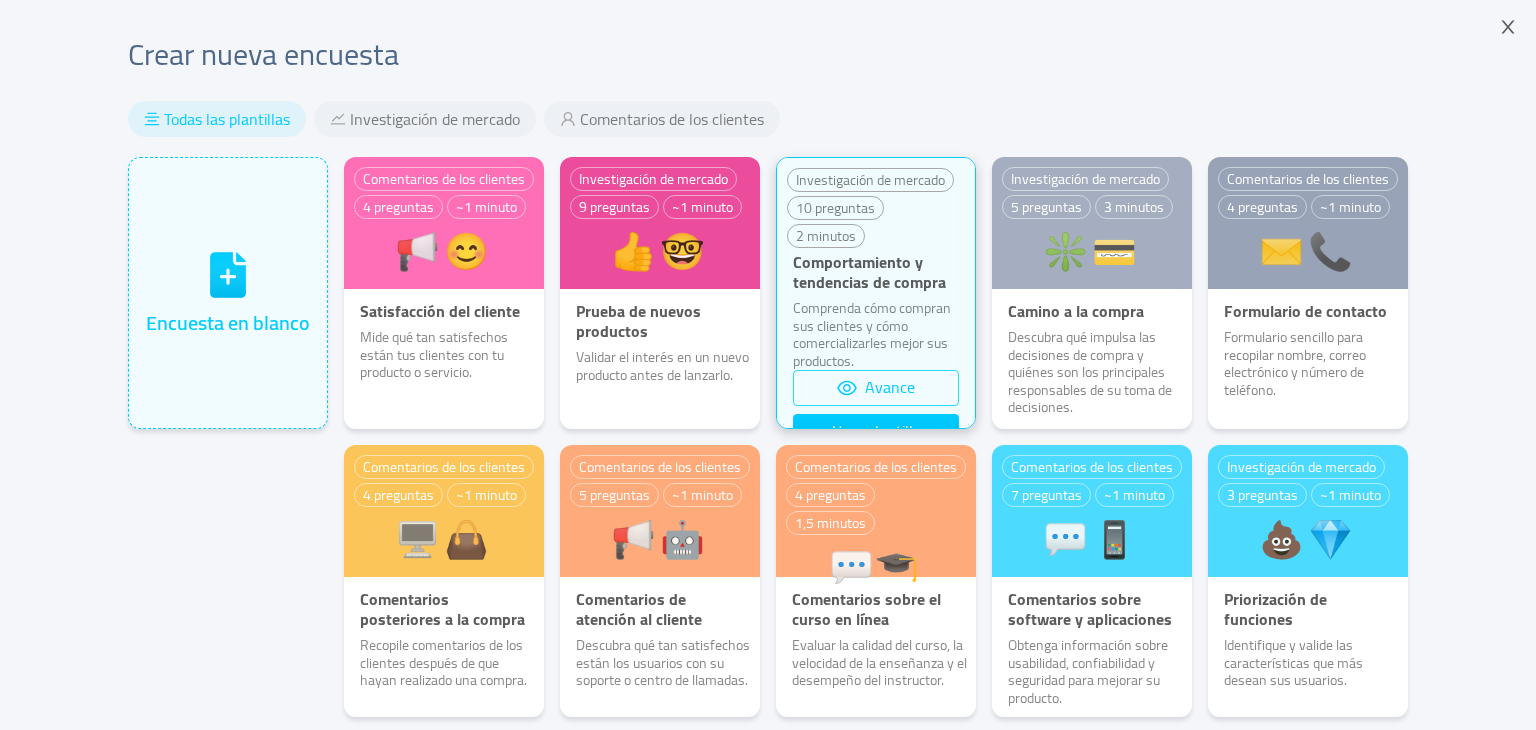 click on "Avance" at bounding box center [876, 388] 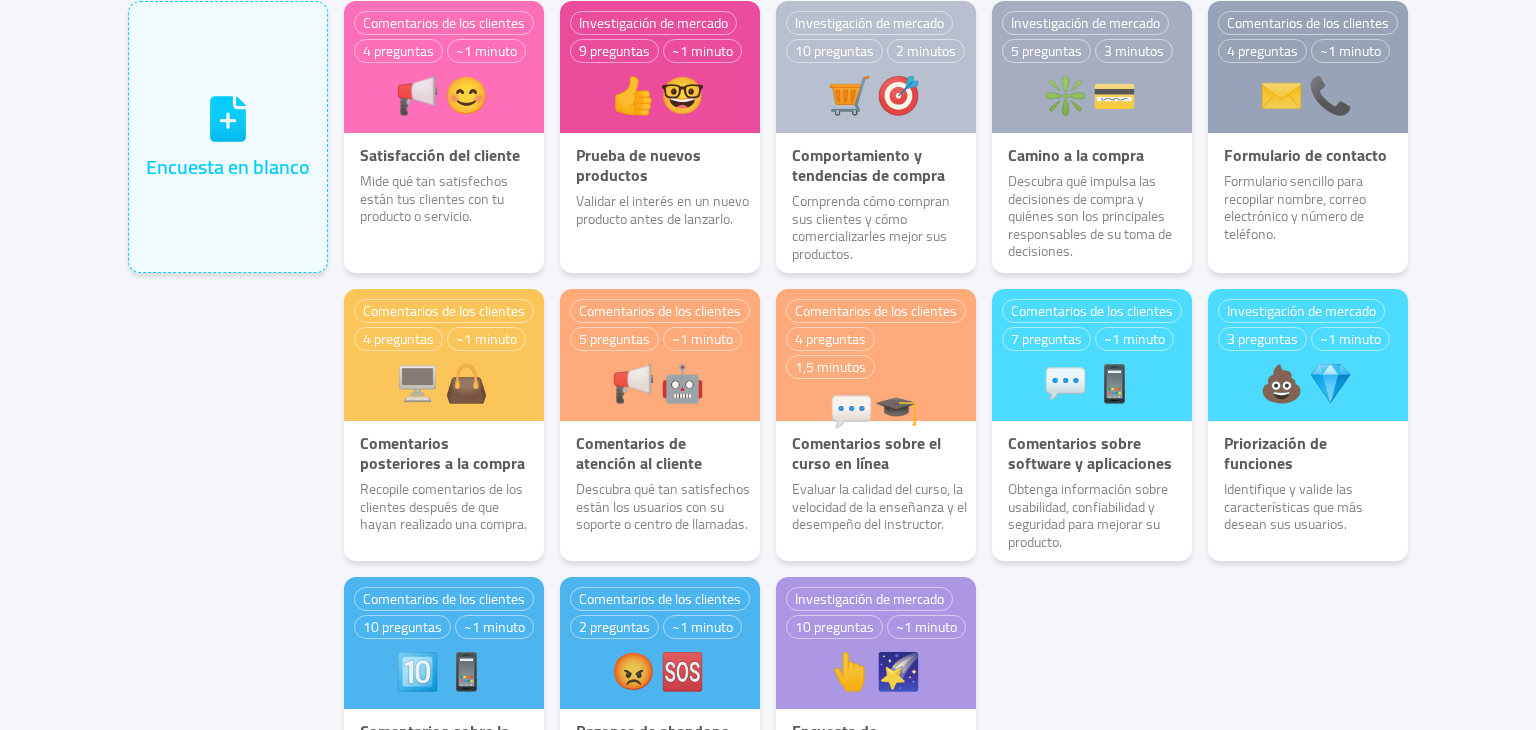 scroll, scrollTop: 159, scrollLeft: 0, axis: vertical 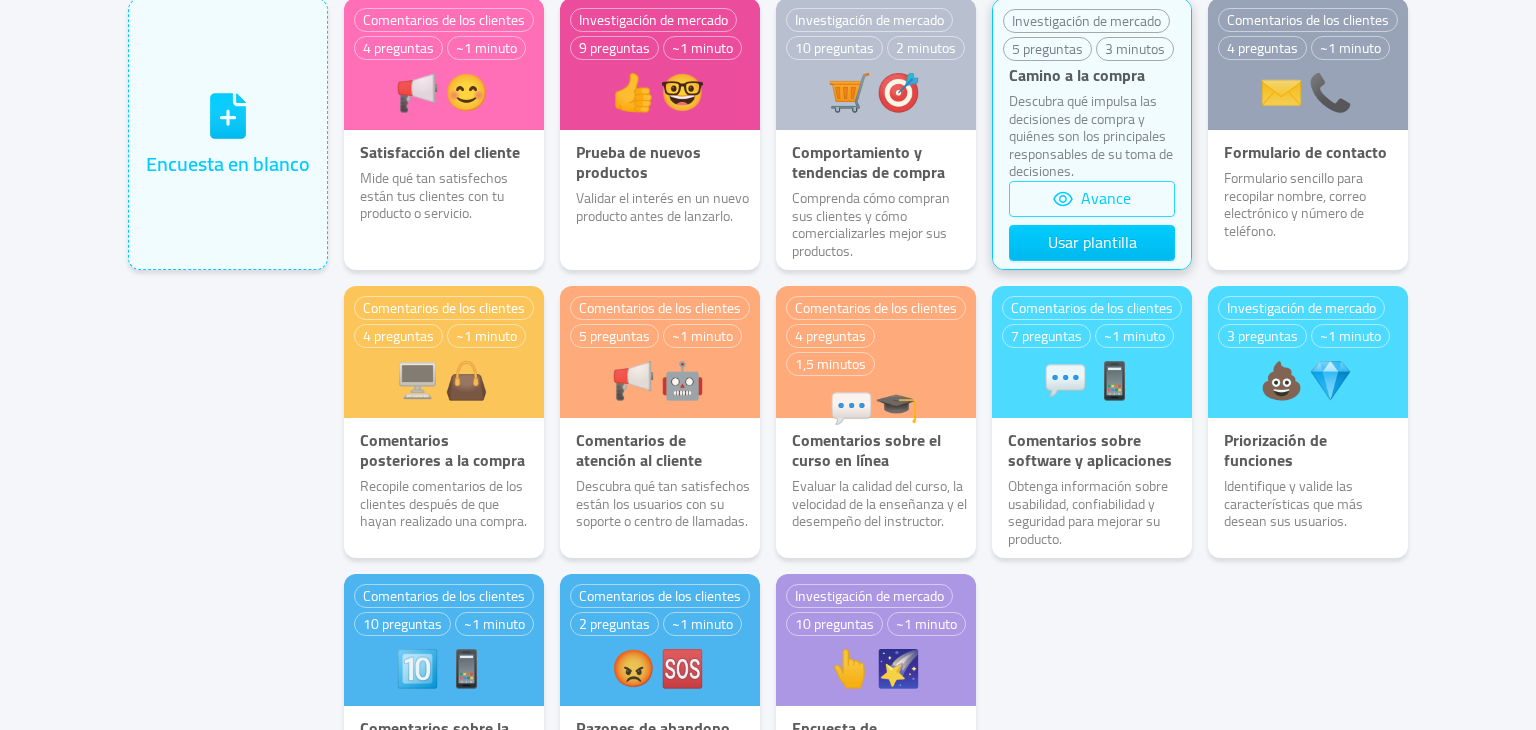 click on "Avance" at bounding box center (1092, 199) 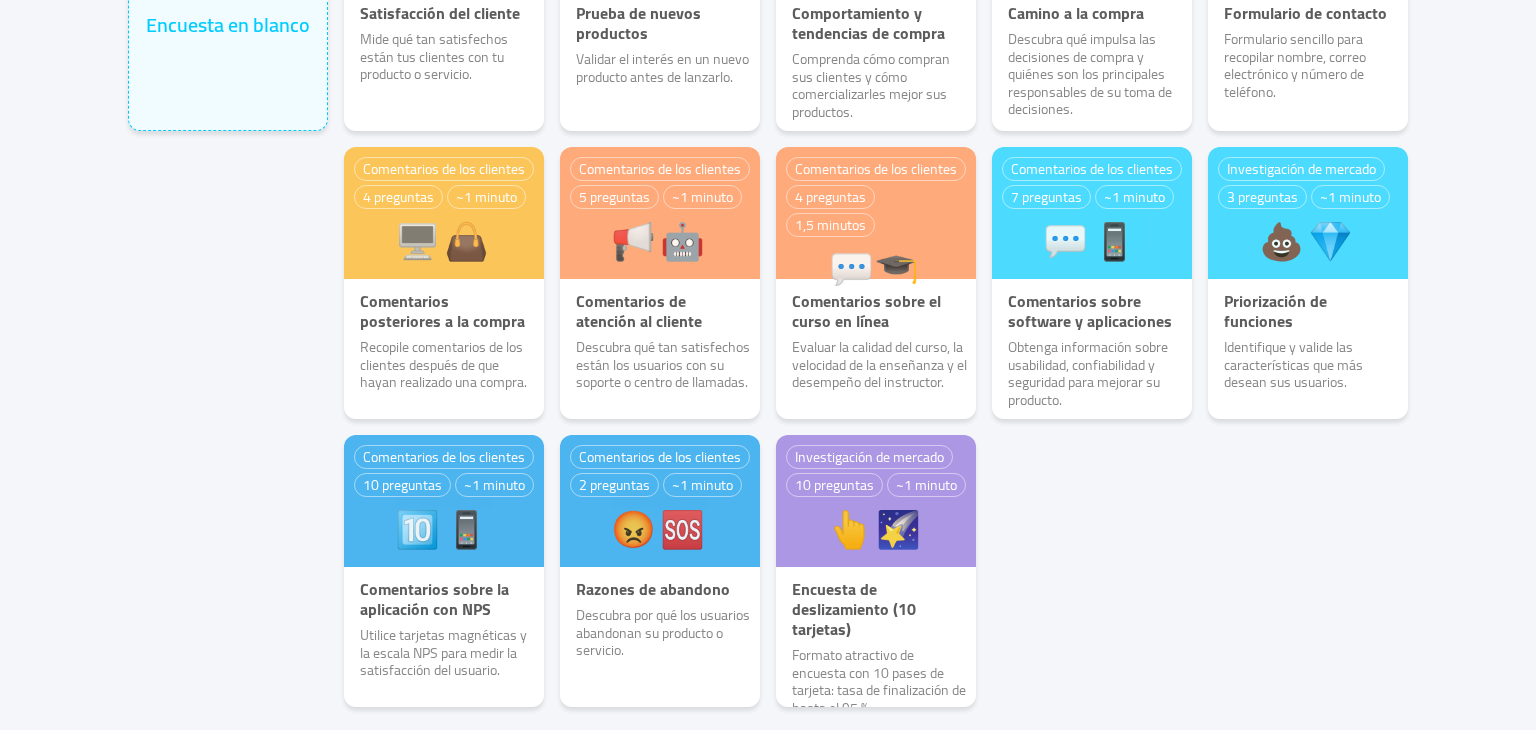 scroll, scrollTop: 304, scrollLeft: 0, axis: vertical 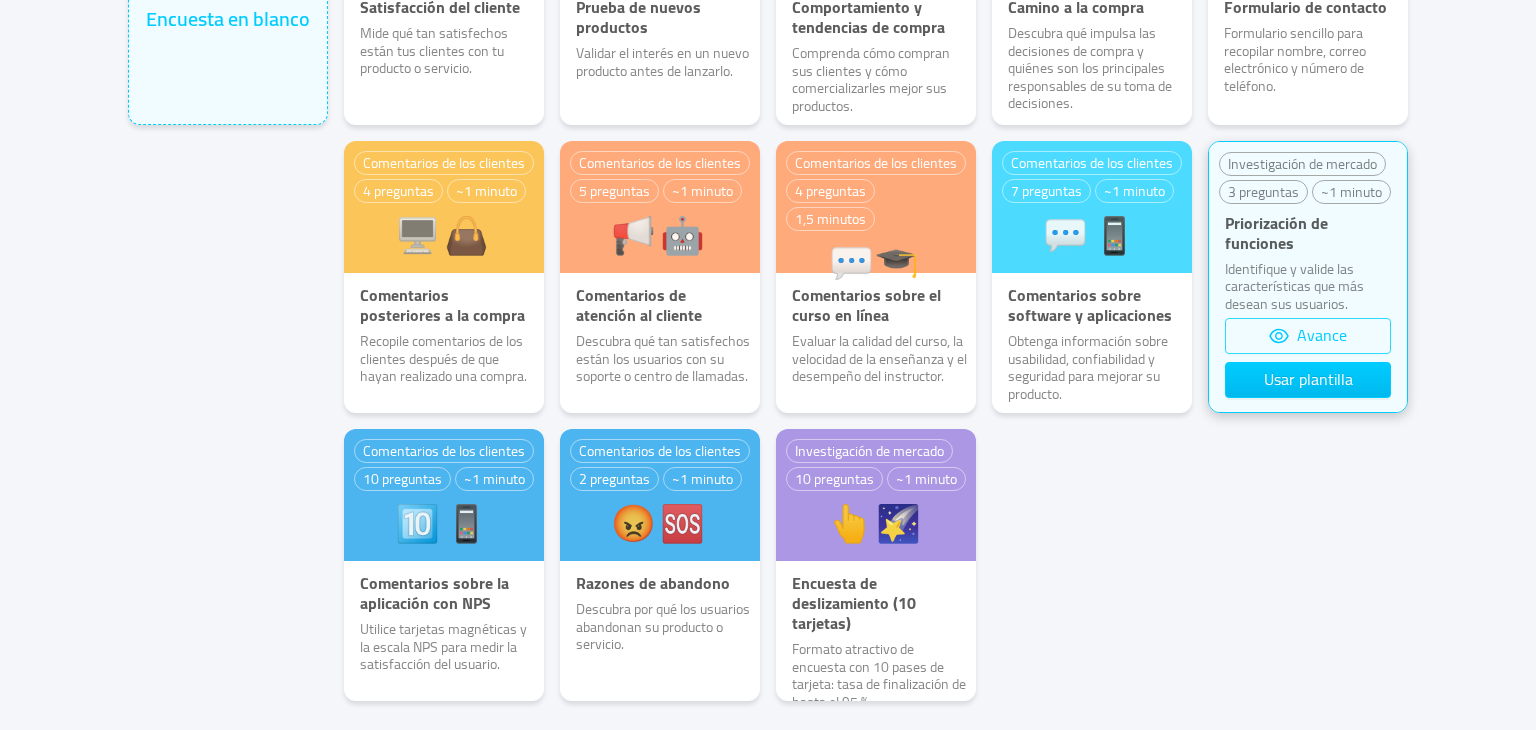 click on "Avance" at bounding box center [1308, 336] 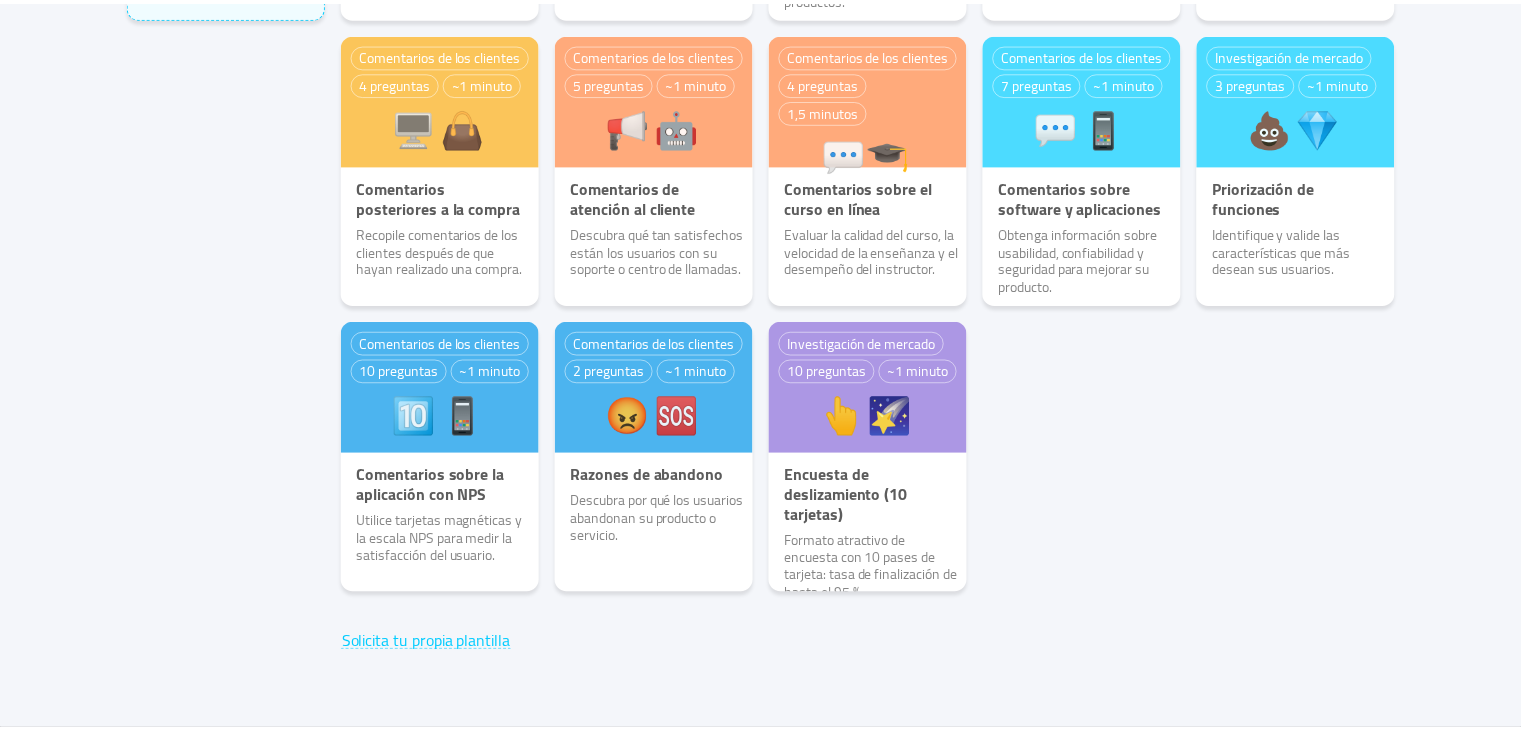 scroll, scrollTop: 0, scrollLeft: 0, axis: both 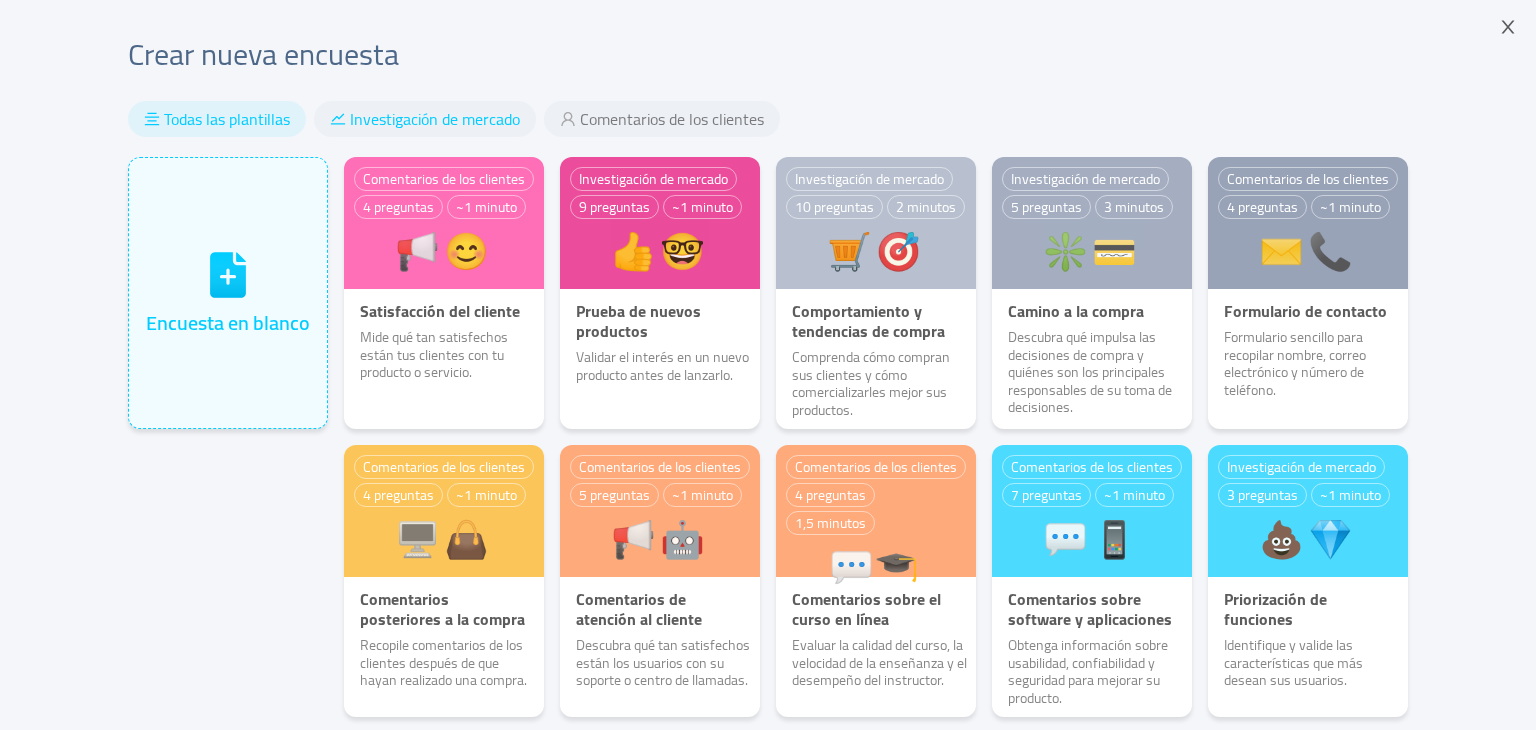 click on "Investigación de mercado" at bounding box center [435, 119] 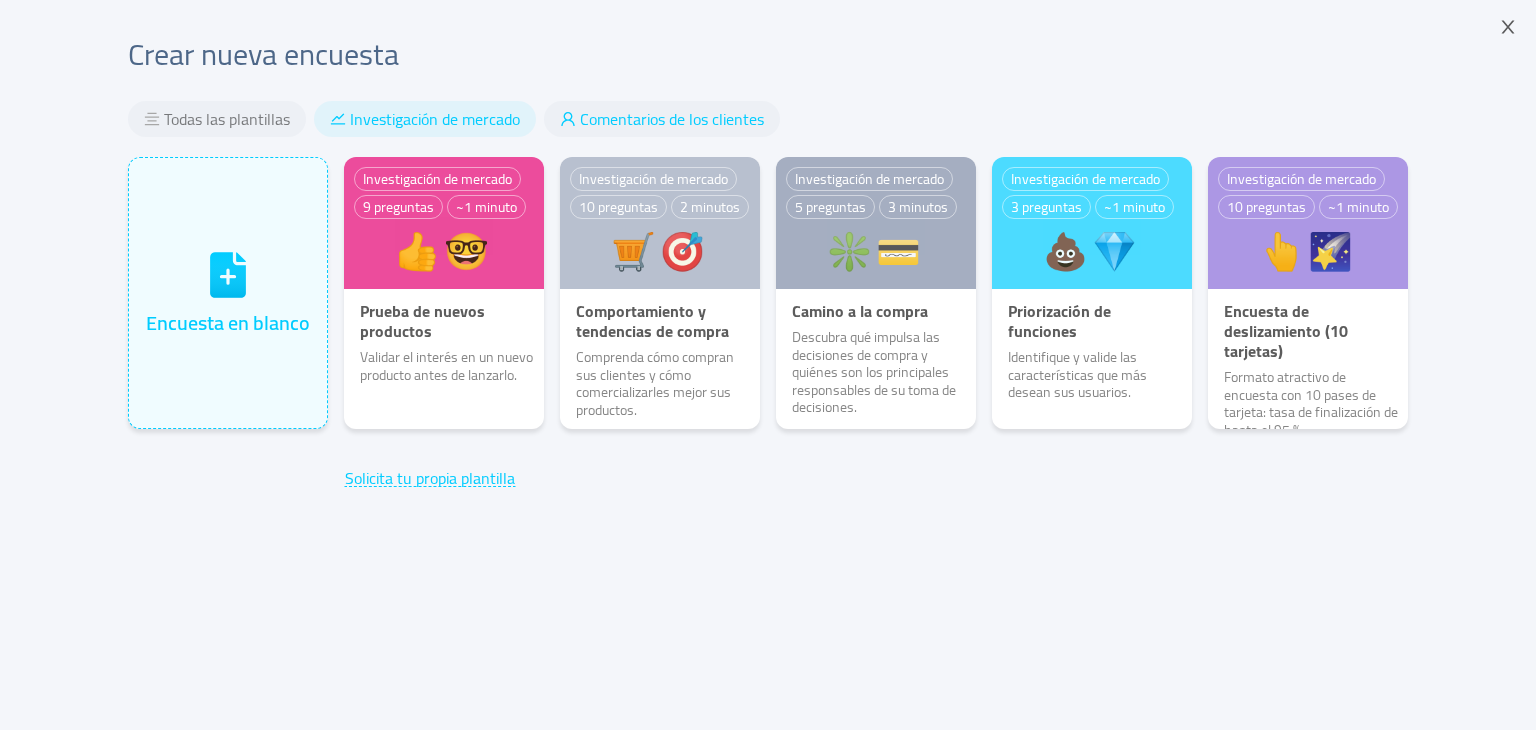click on "Comentarios de los clientes" at bounding box center [672, 119] 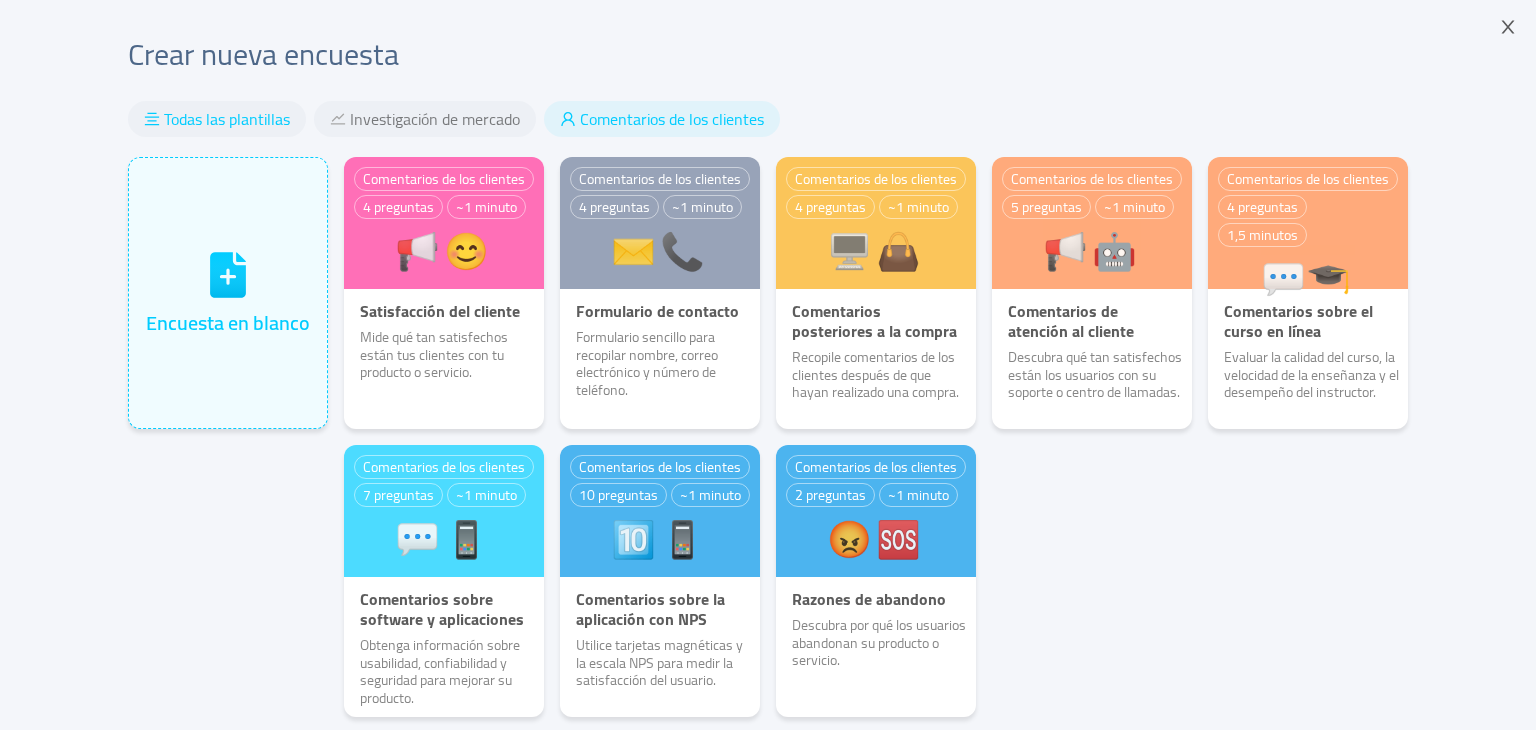 click on "Todas las plantillas" at bounding box center [227, 119] 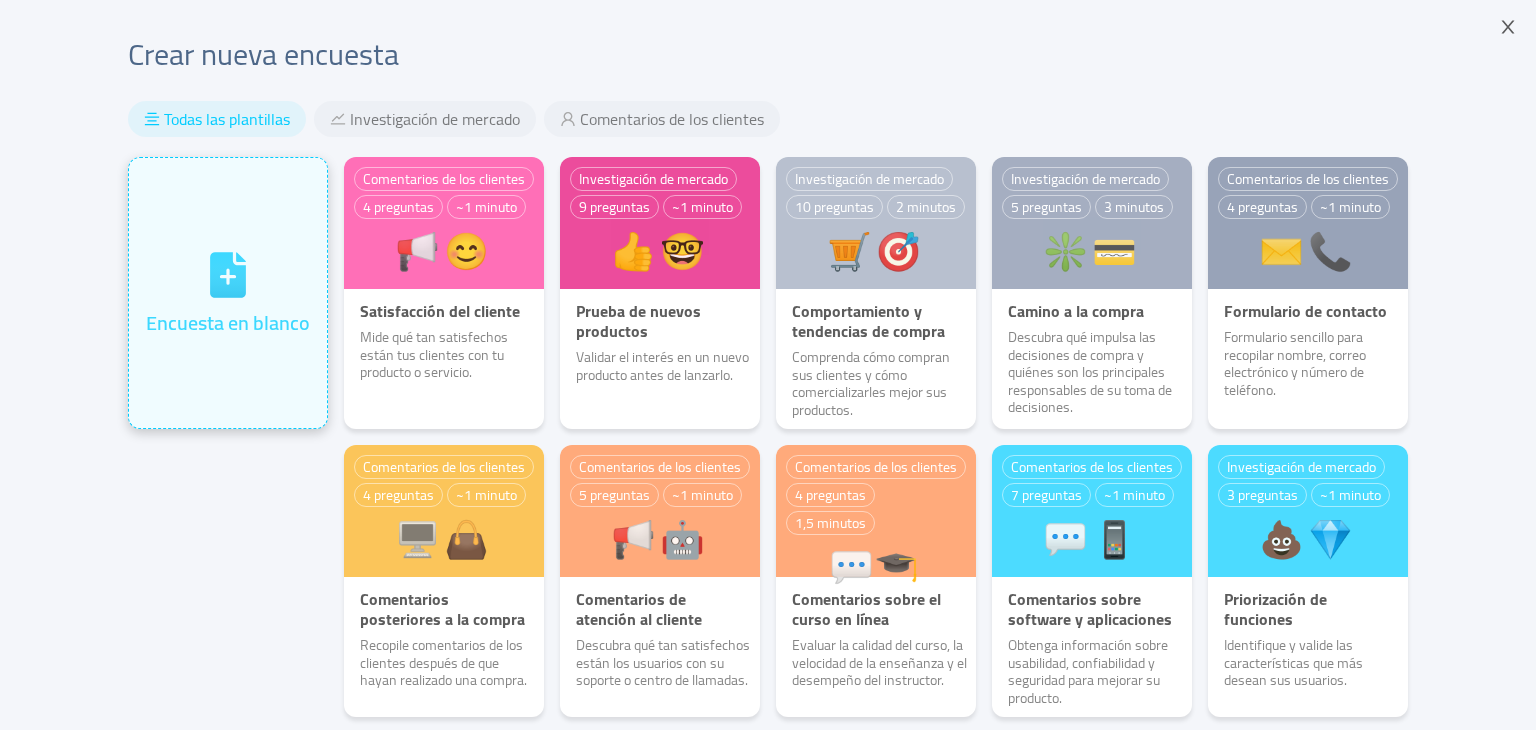 click on "Encuesta en blanco" at bounding box center [228, 293] 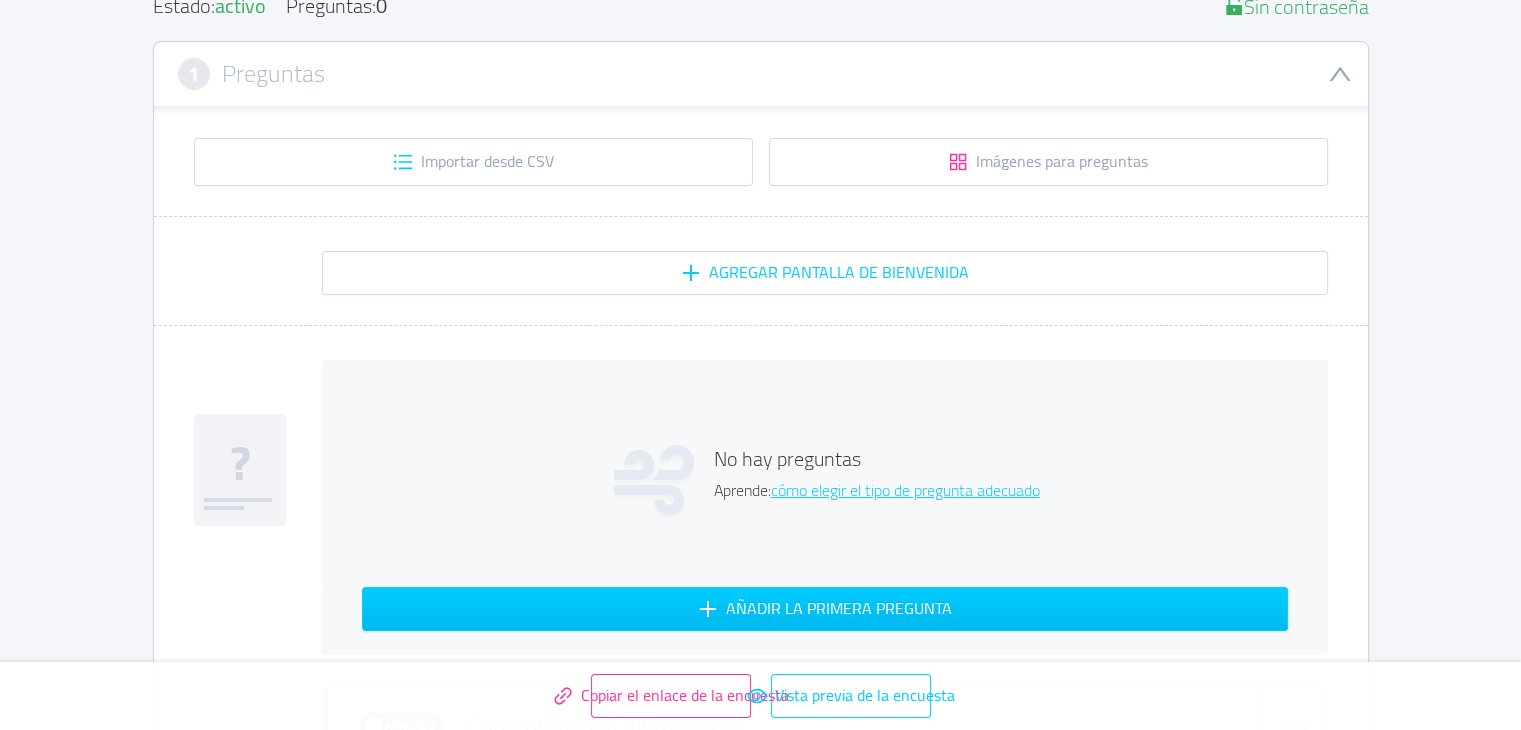 scroll, scrollTop: 267, scrollLeft: 0, axis: vertical 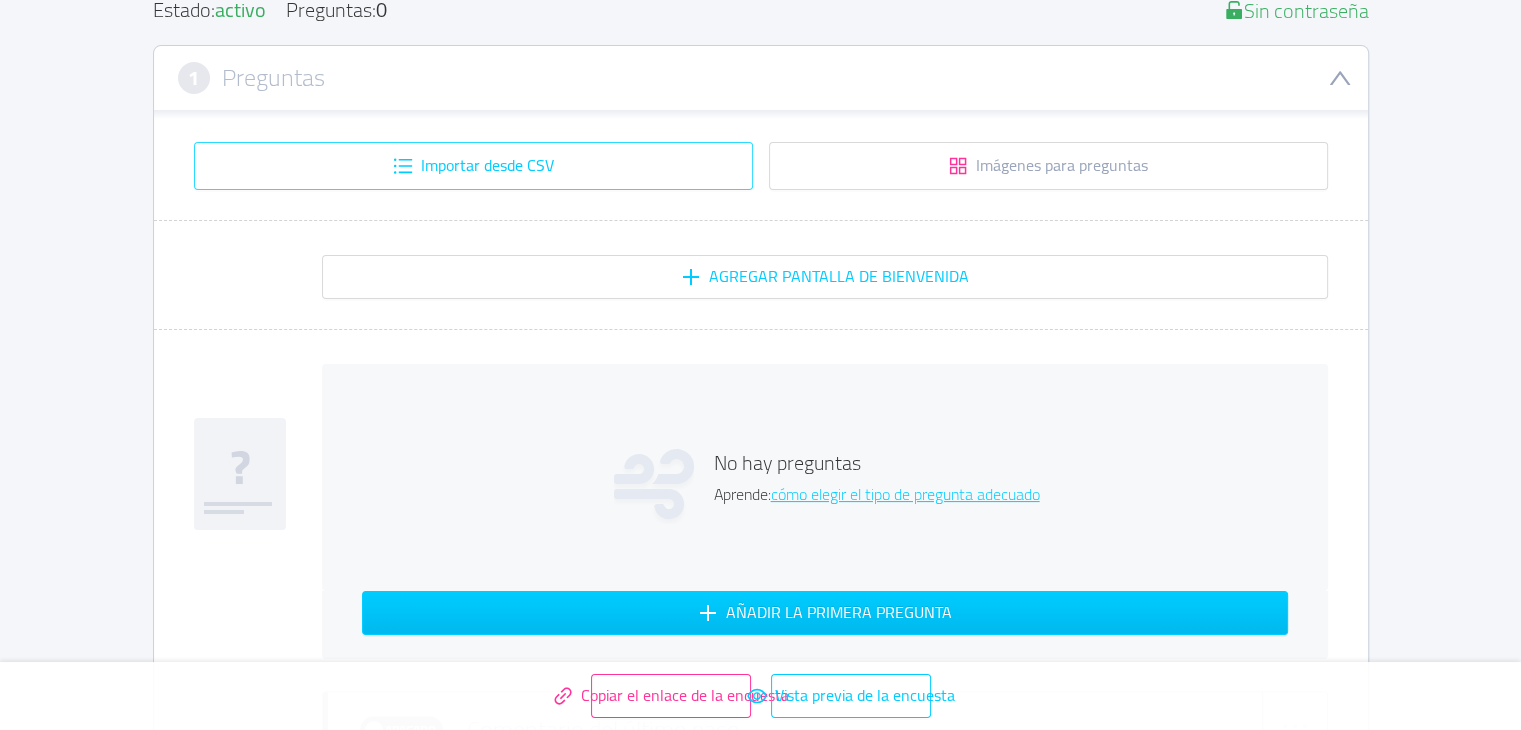 click on "Importar desde CSV" at bounding box center [473, 166] 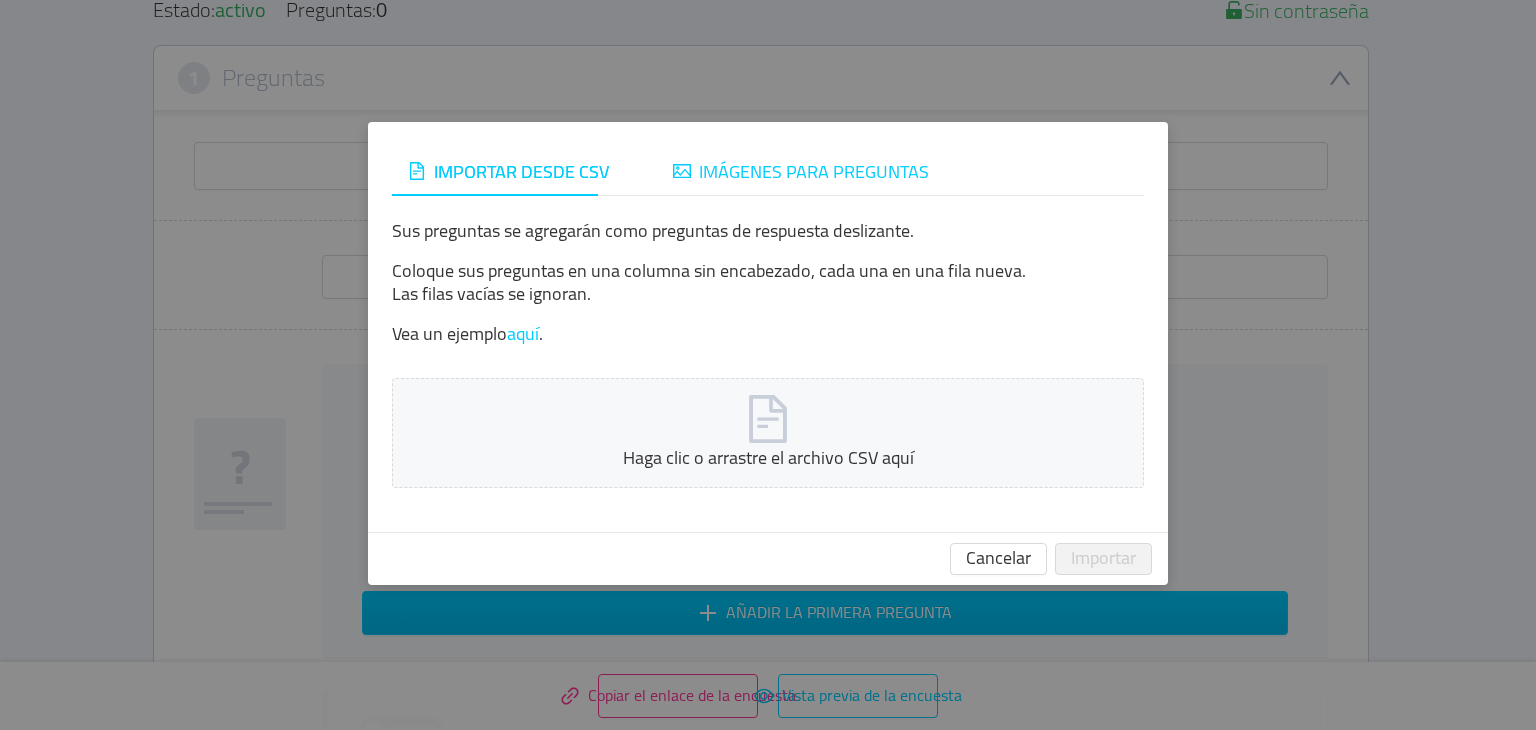 click on "Imágenes para preguntas" at bounding box center [814, 171] 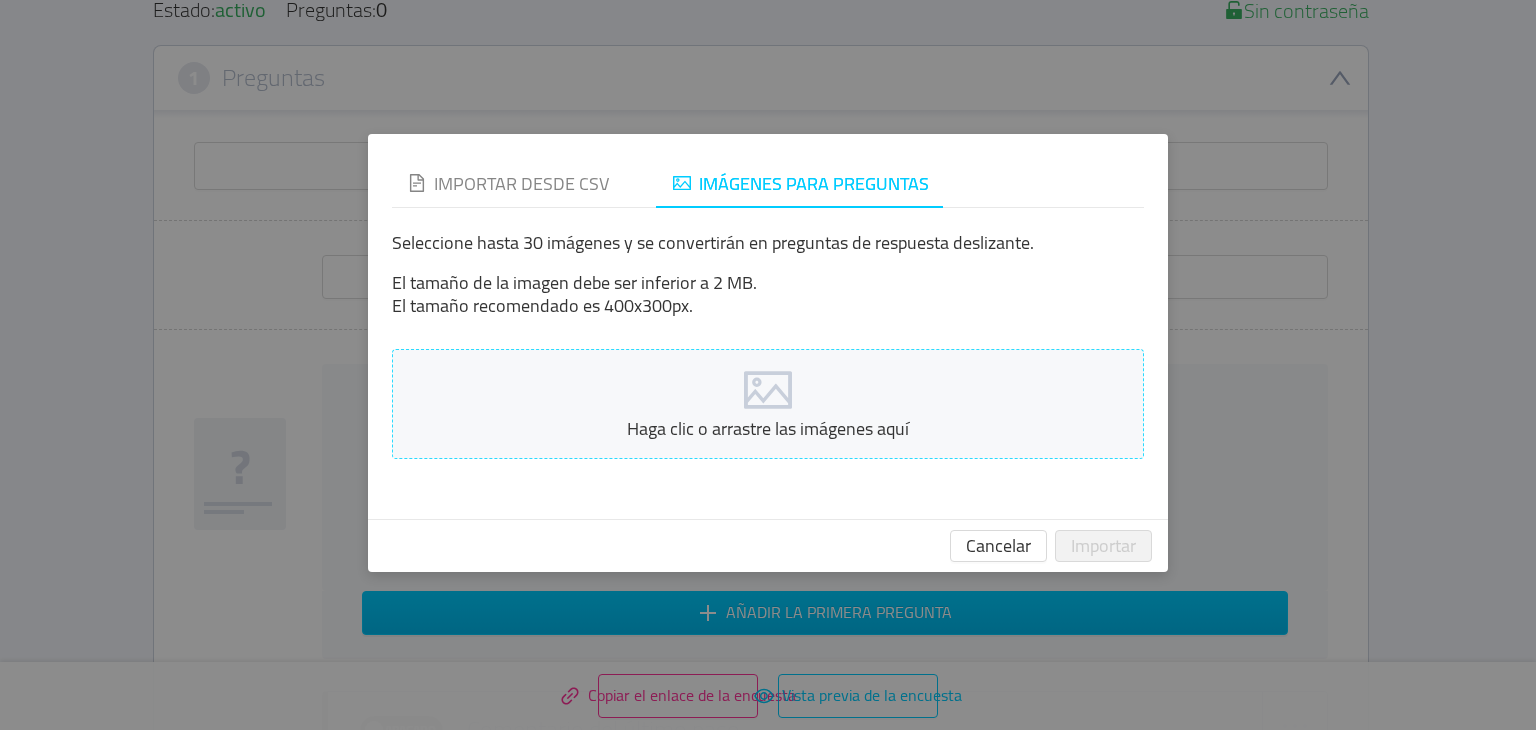 click 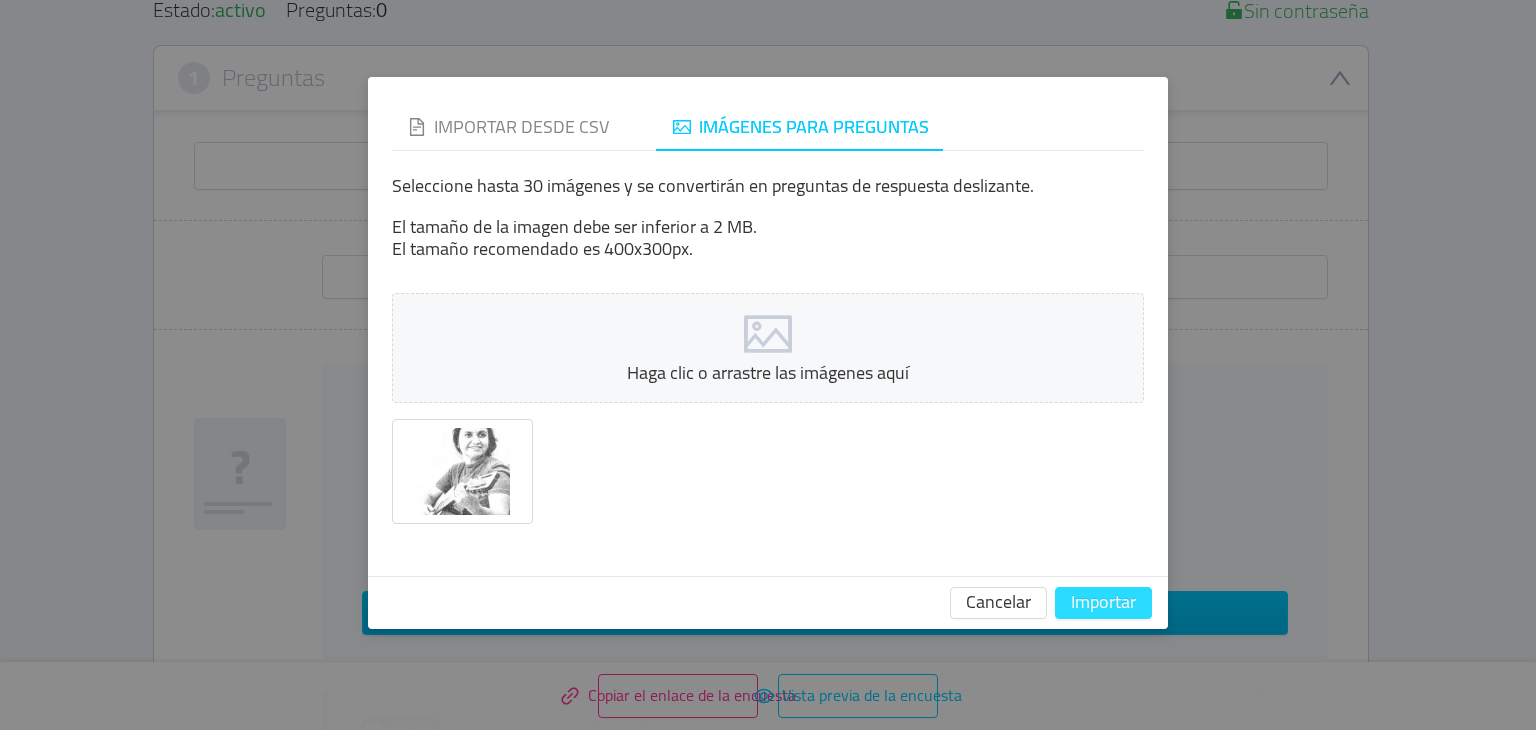click on "Importar" at bounding box center [1103, 603] 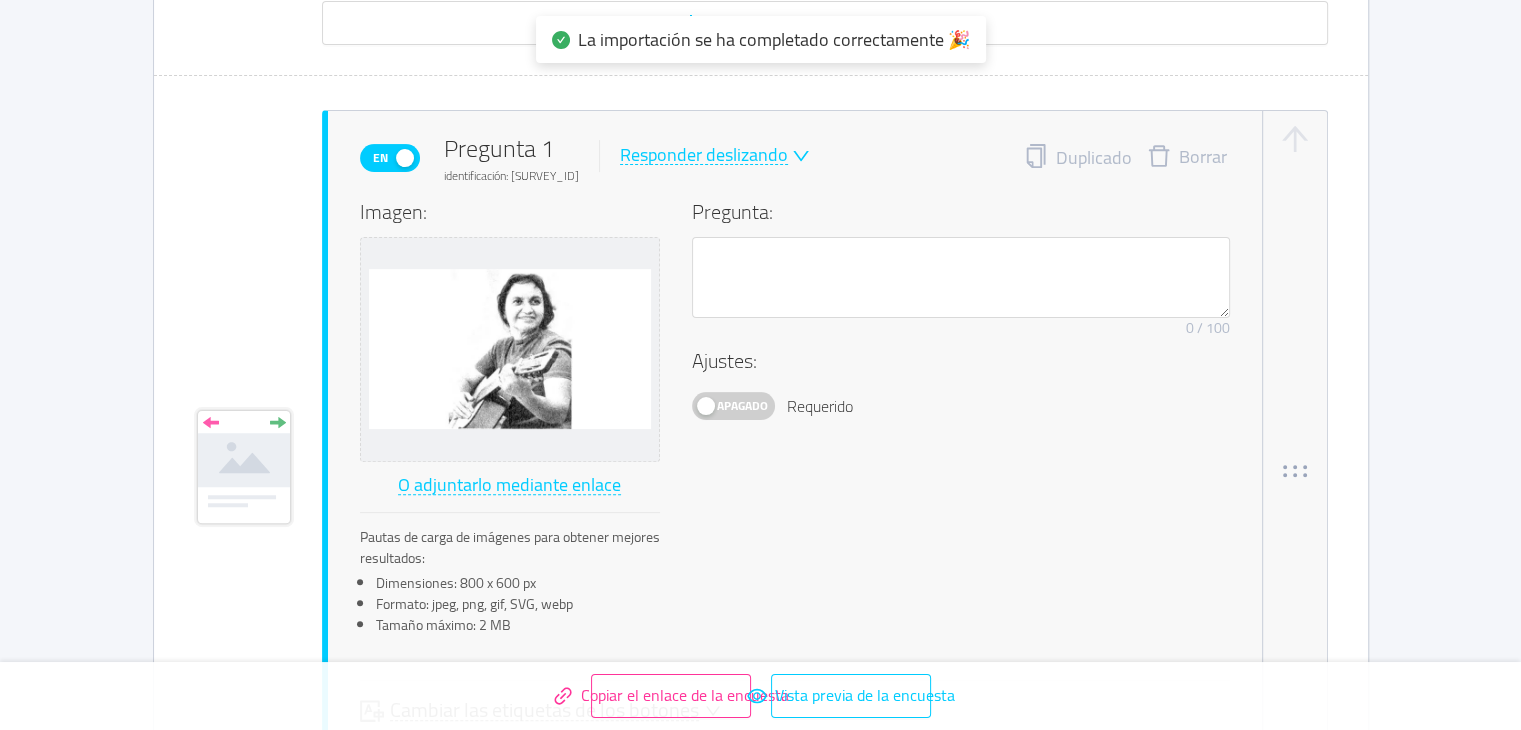 scroll, scrollTop: 547, scrollLeft: 0, axis: vertical 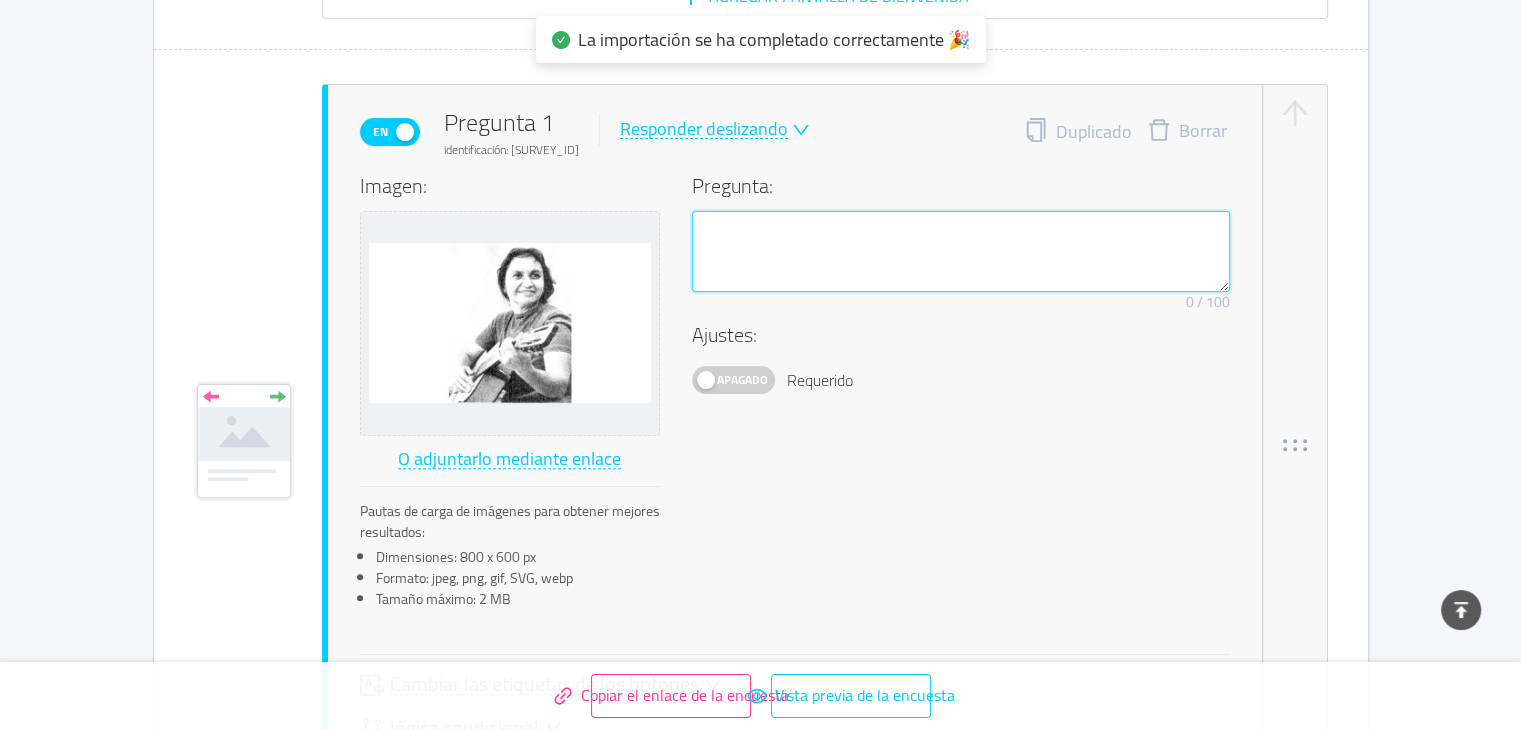 click at bounding box center (961, 252) 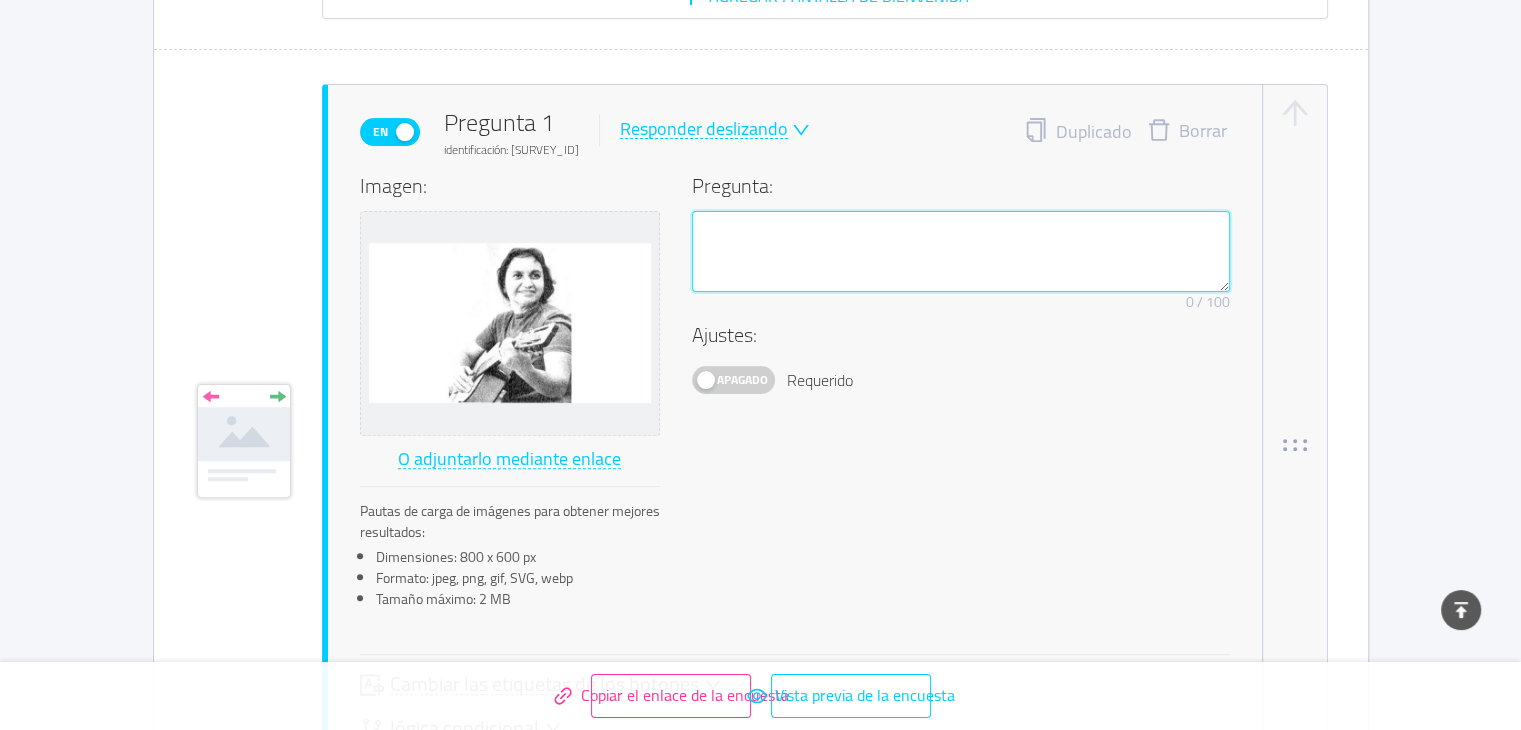 type 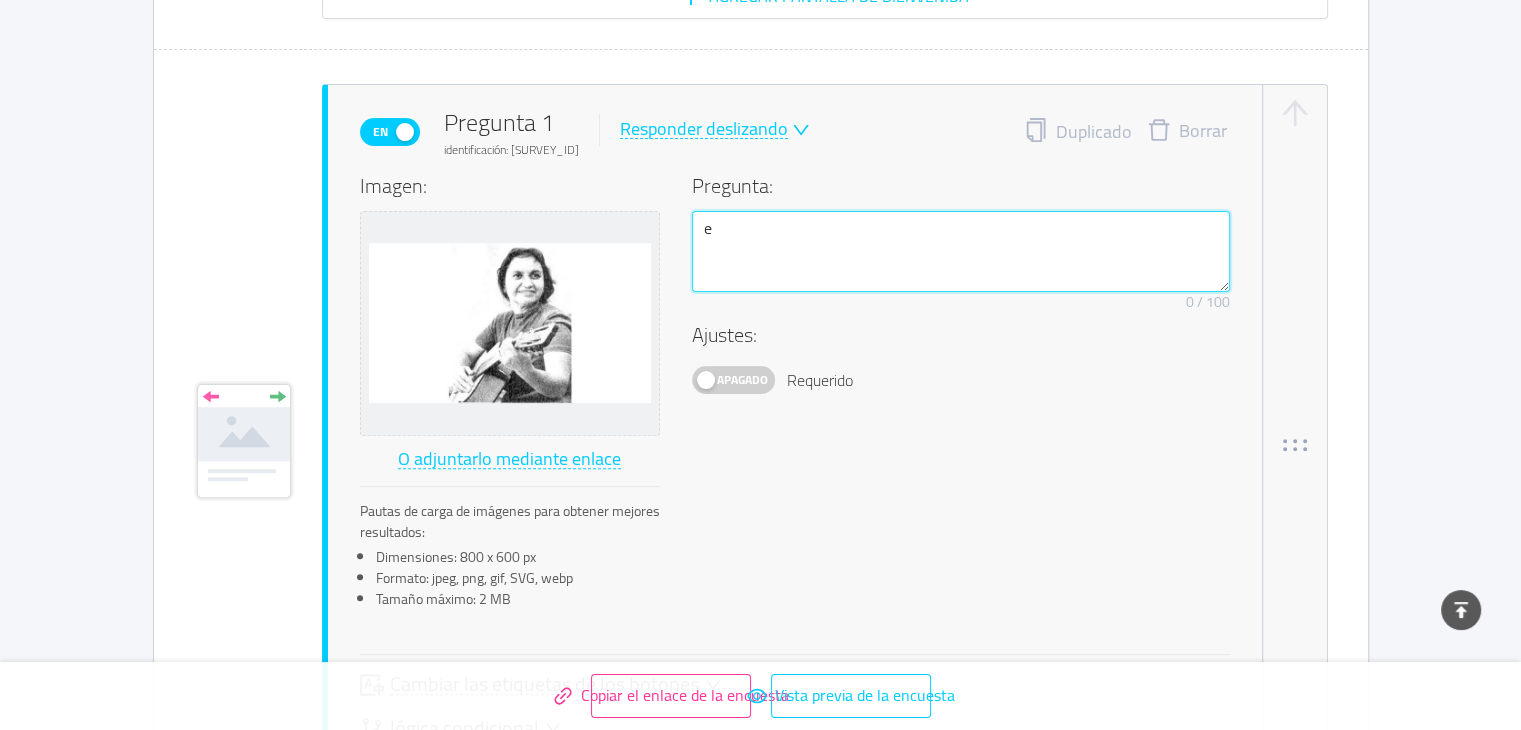 type 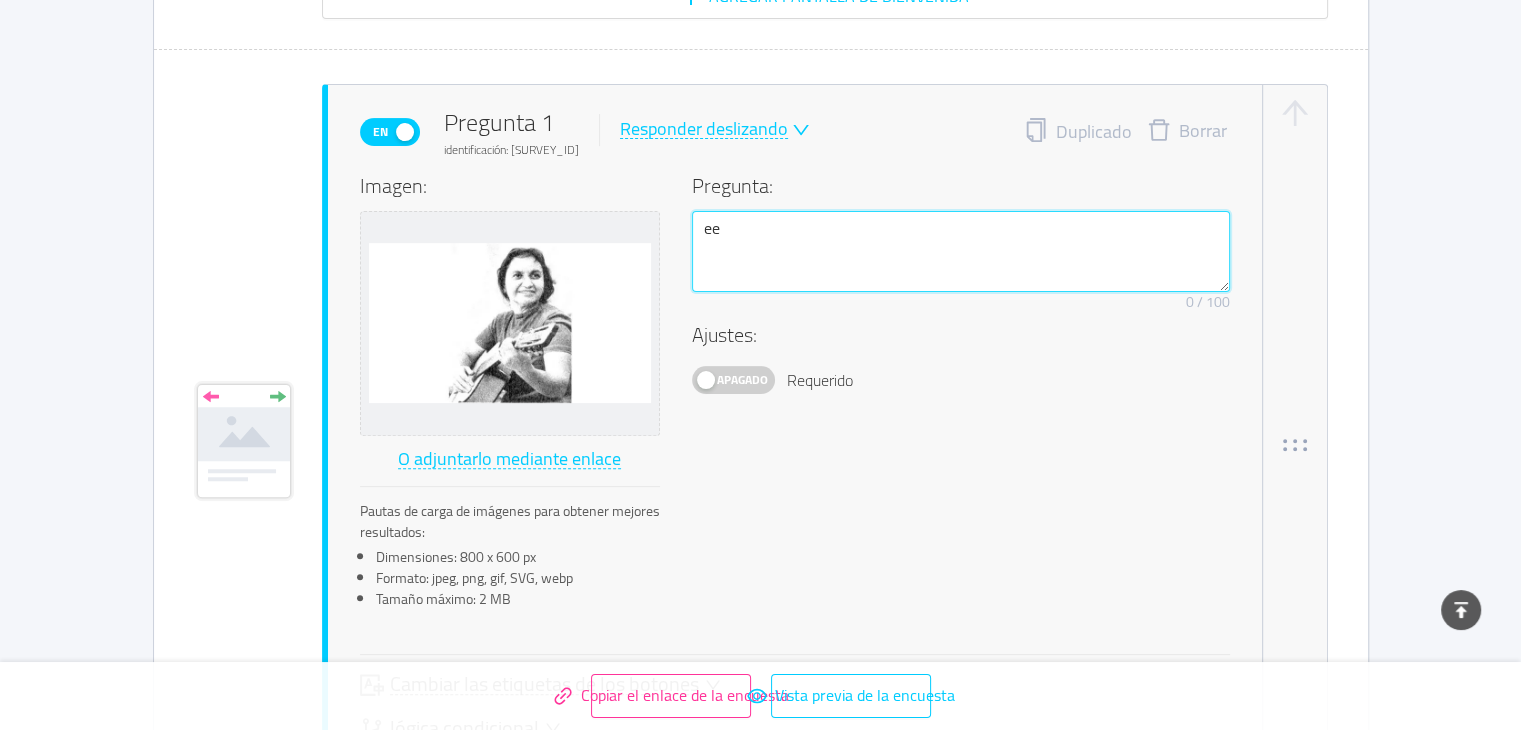 type 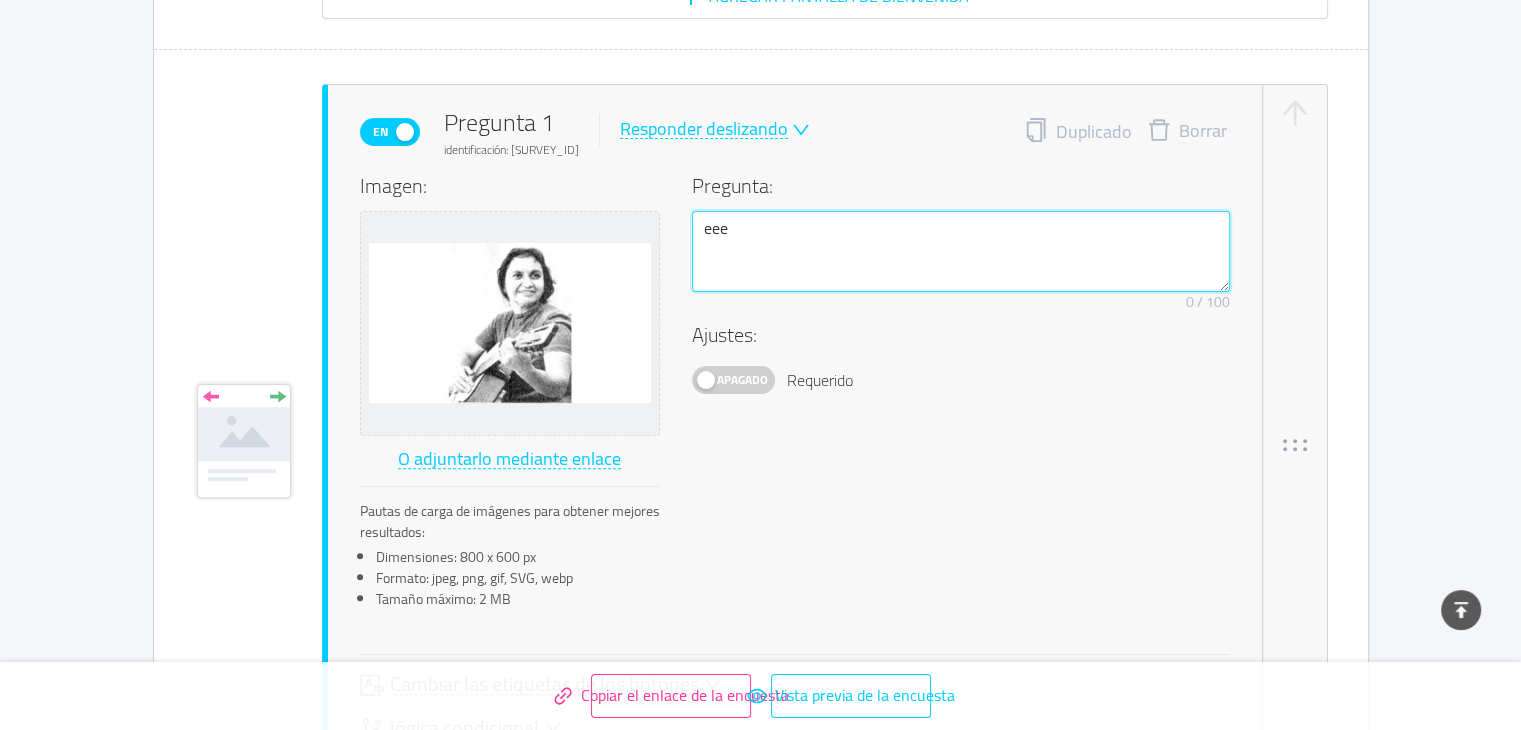 type 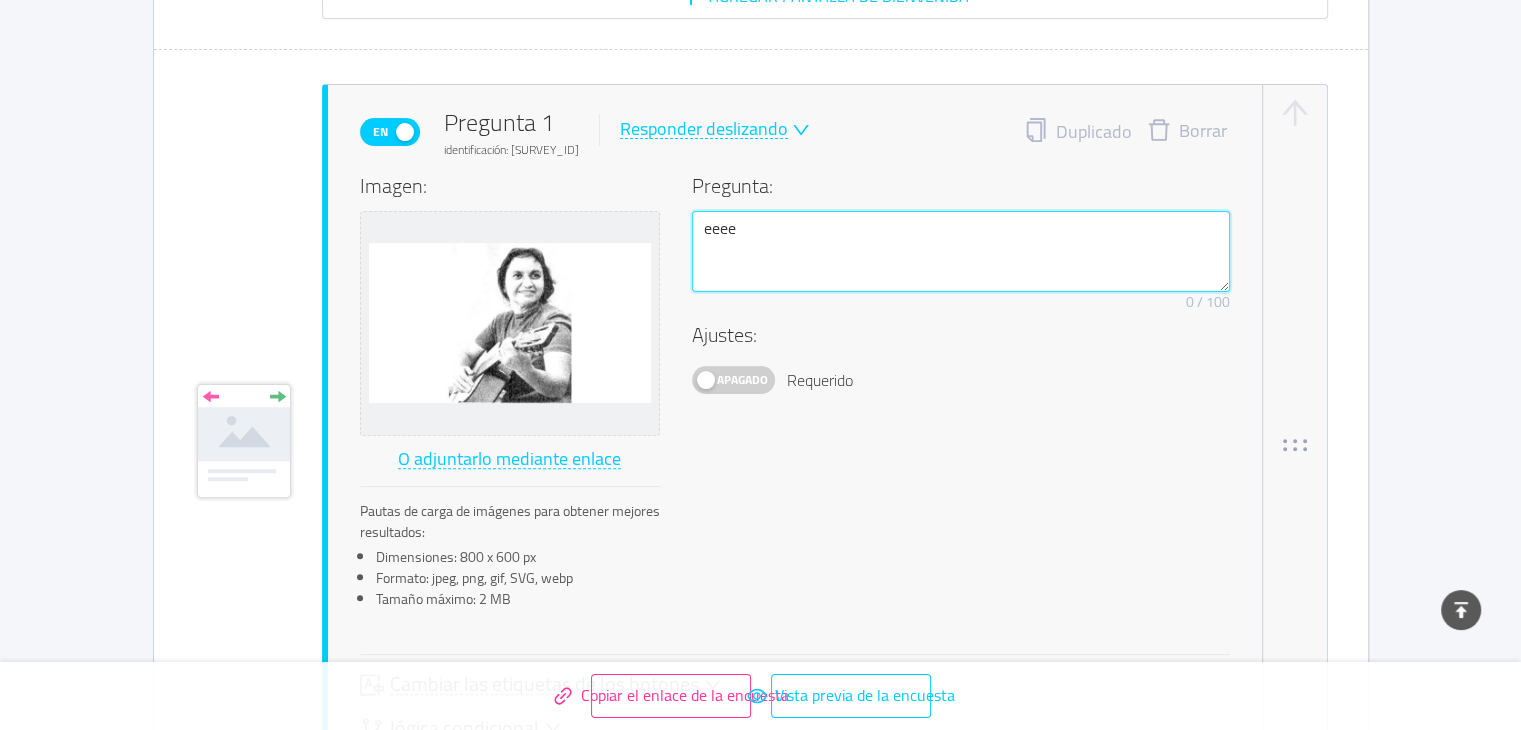 type 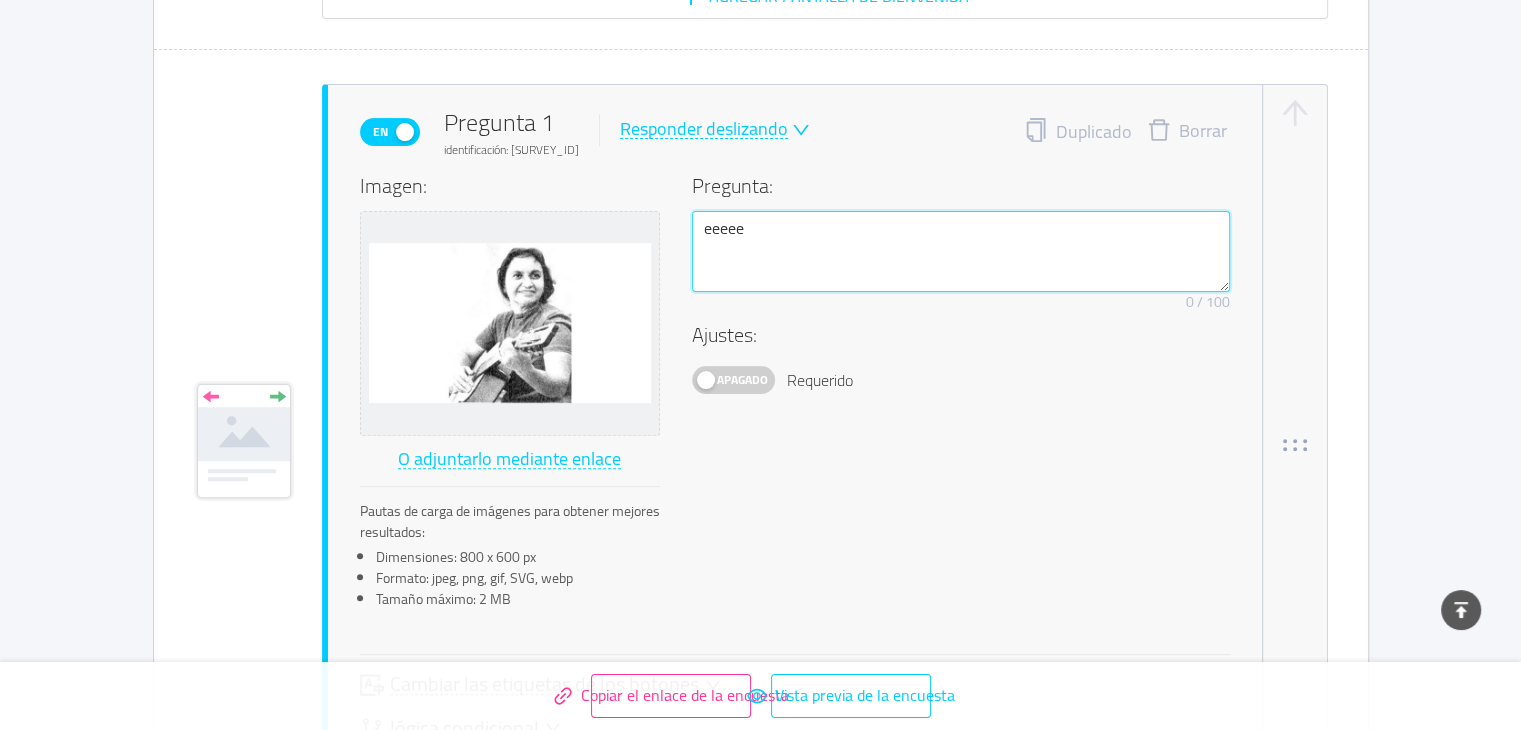 type on "eeeee" 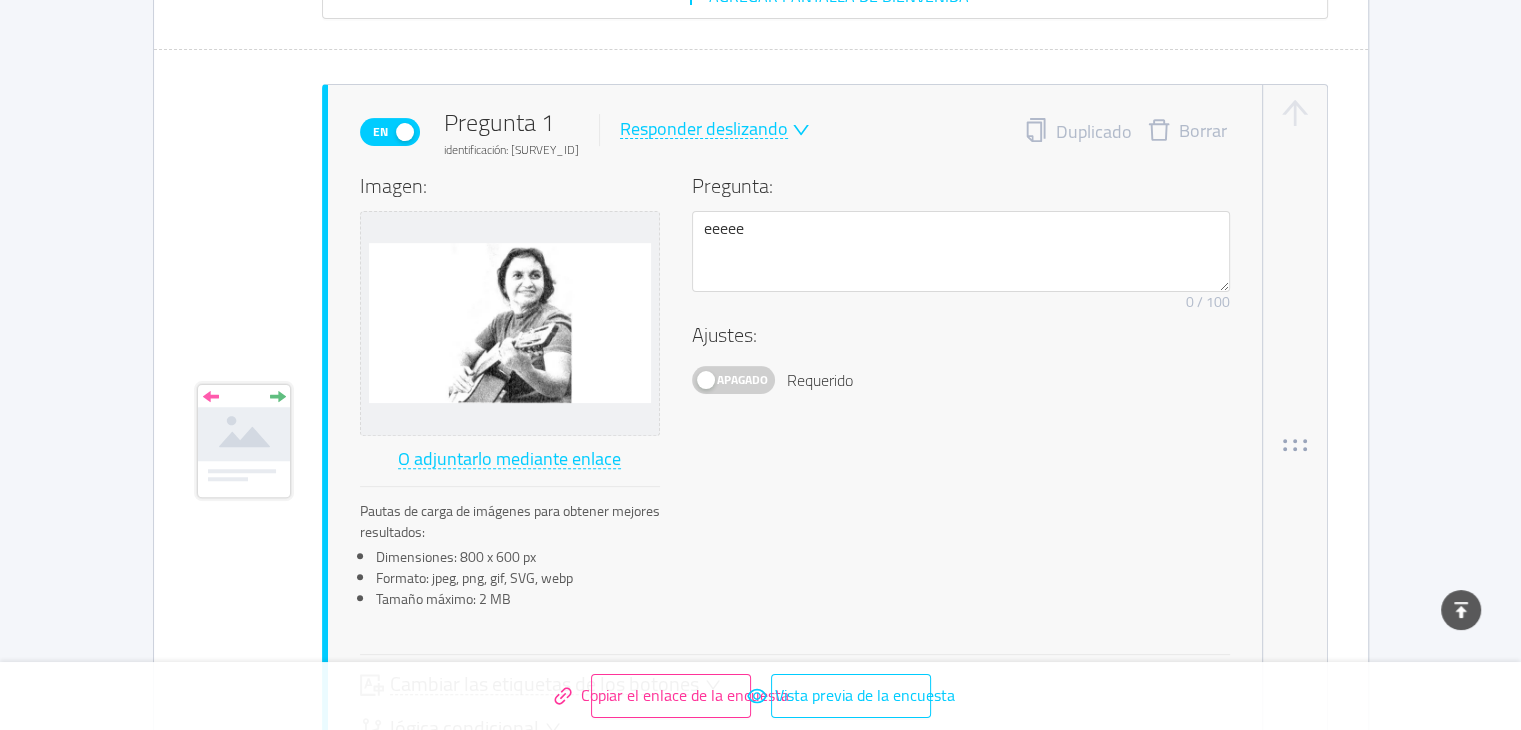 click on "Apagado" at bounding box center [742, 379] 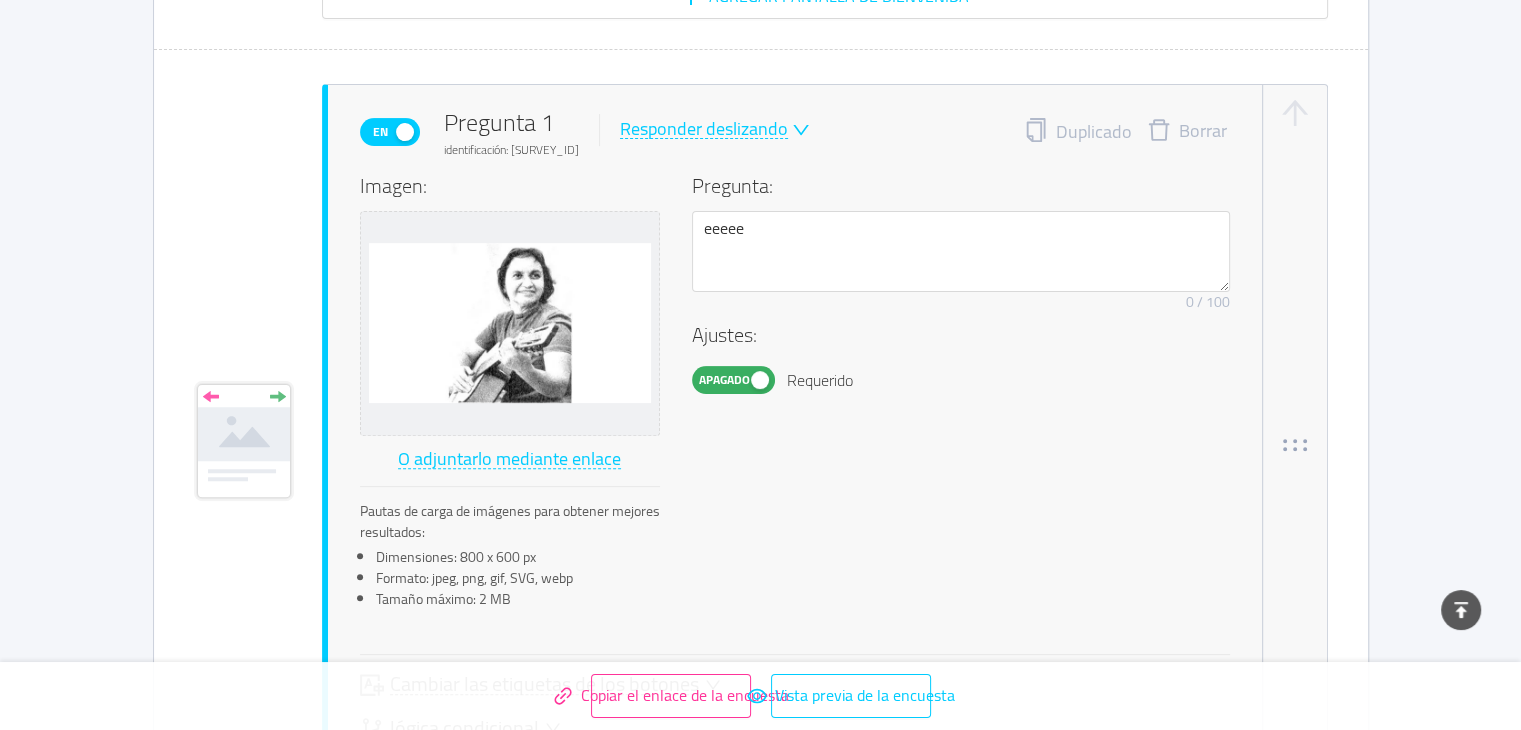 click on "Responder deslizando" at bounding box center [704, 128] 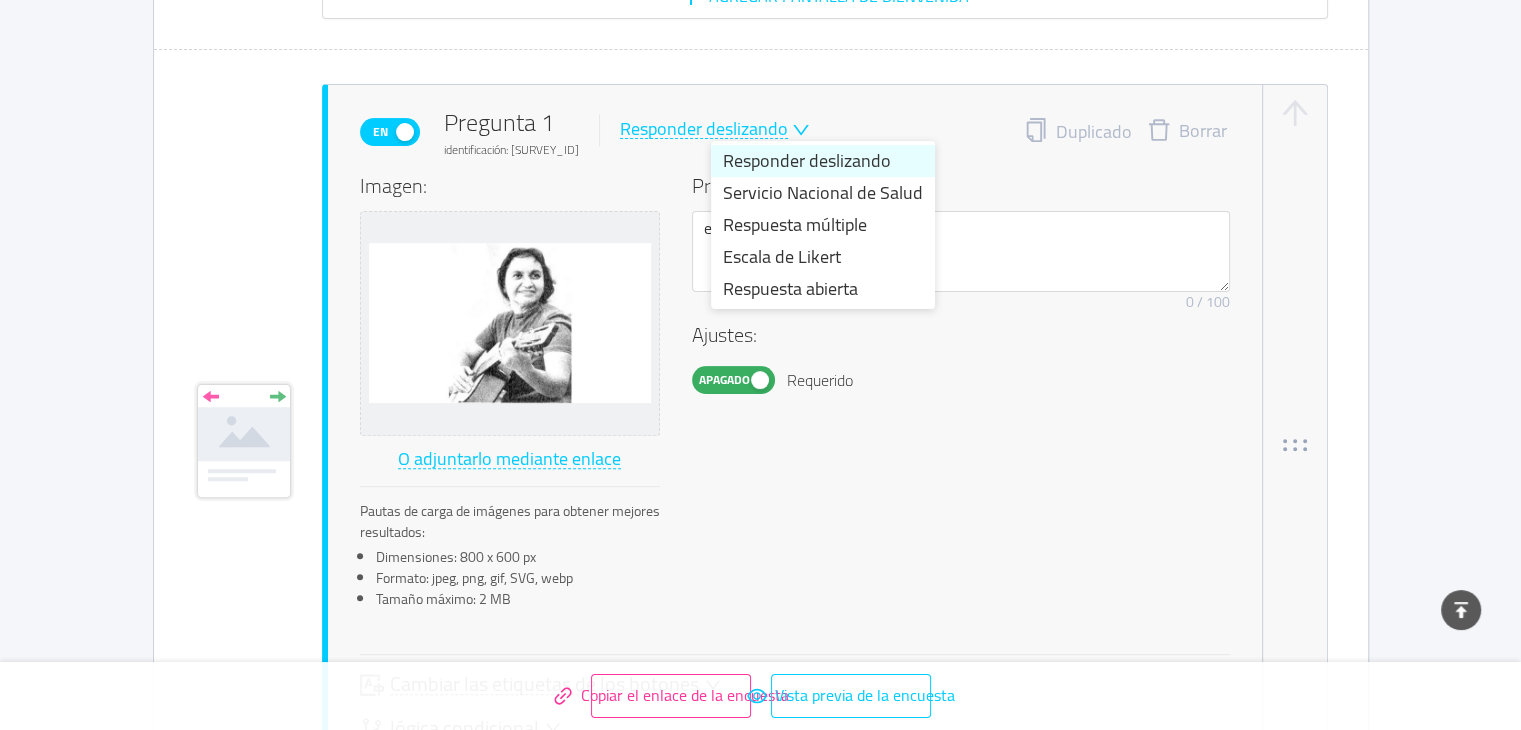 click on "Responder deslizando" at bounding box center (807, 160) 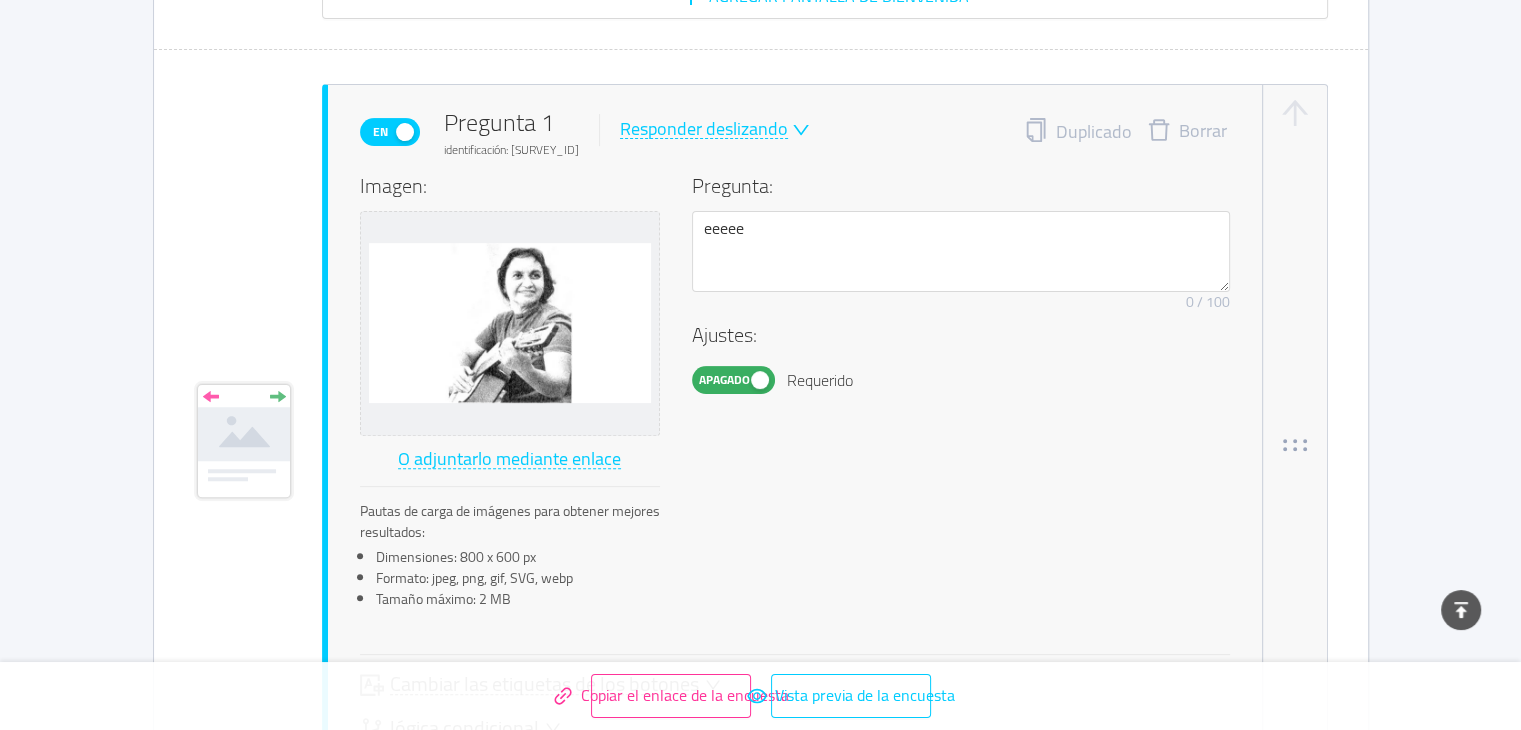 click 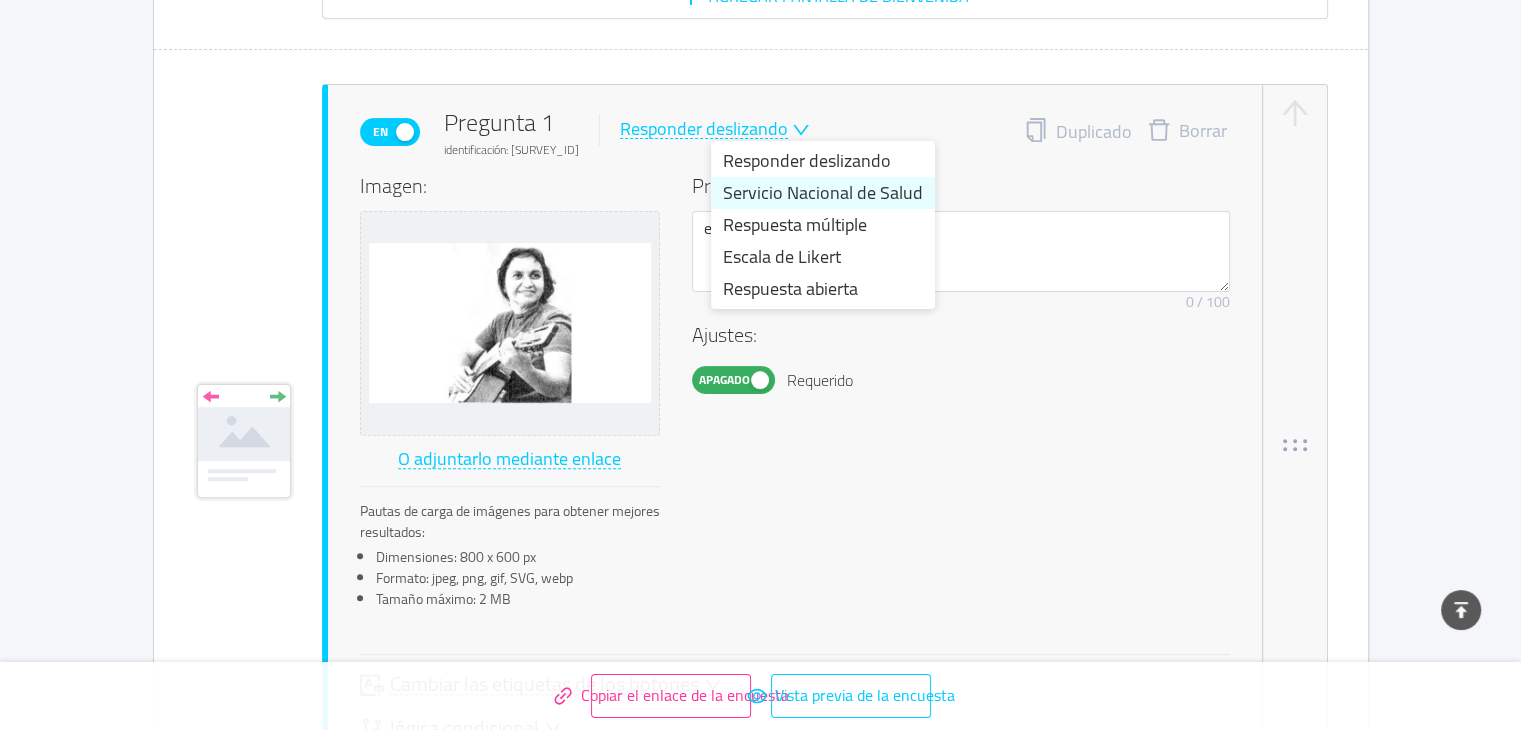 click on "Servicio Nacional de Salud" at bounding box center (823, 192) 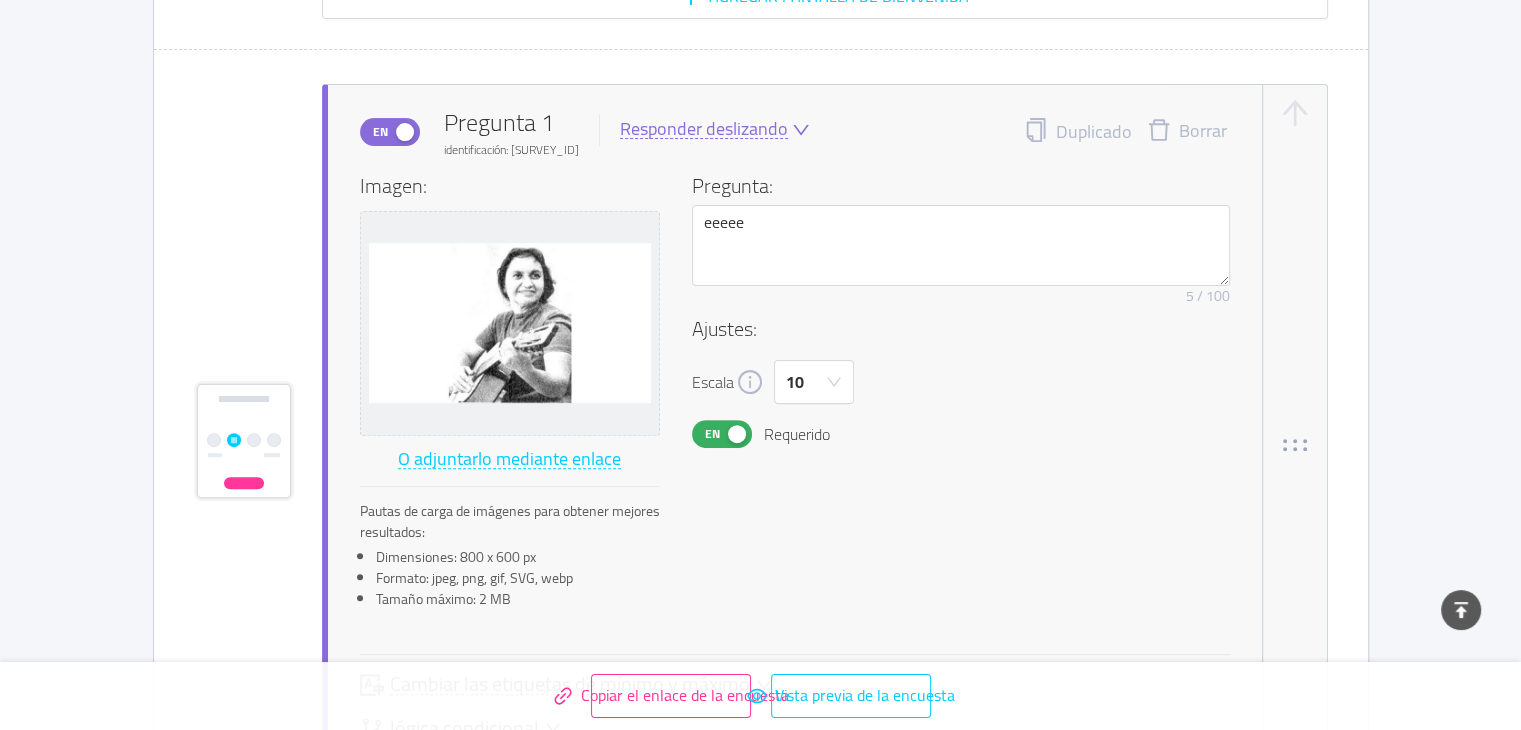 click on "Responder deslizando" at bounding box center [715, 129] 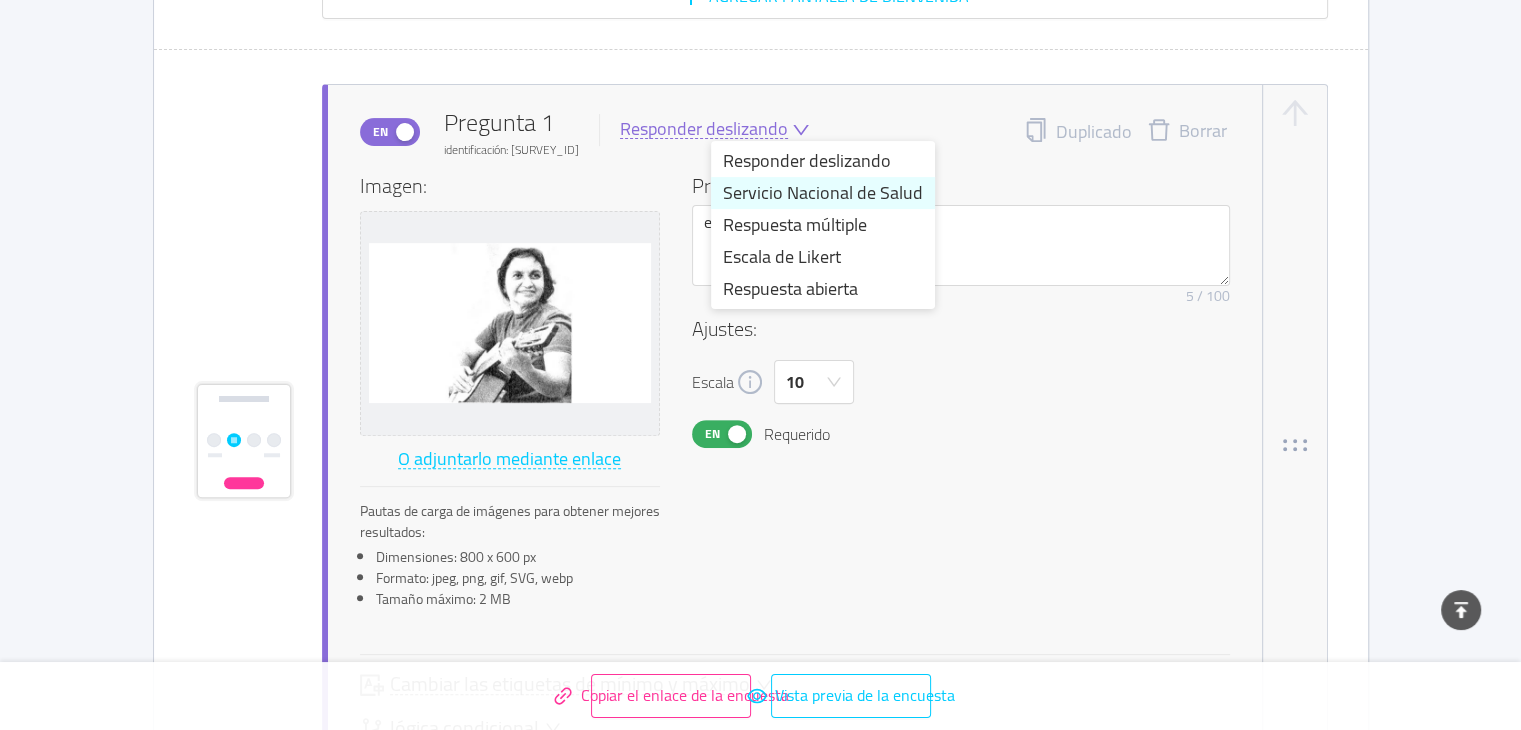 click on "Servicio Nacional de Salud" at bounding box center [823, 192] 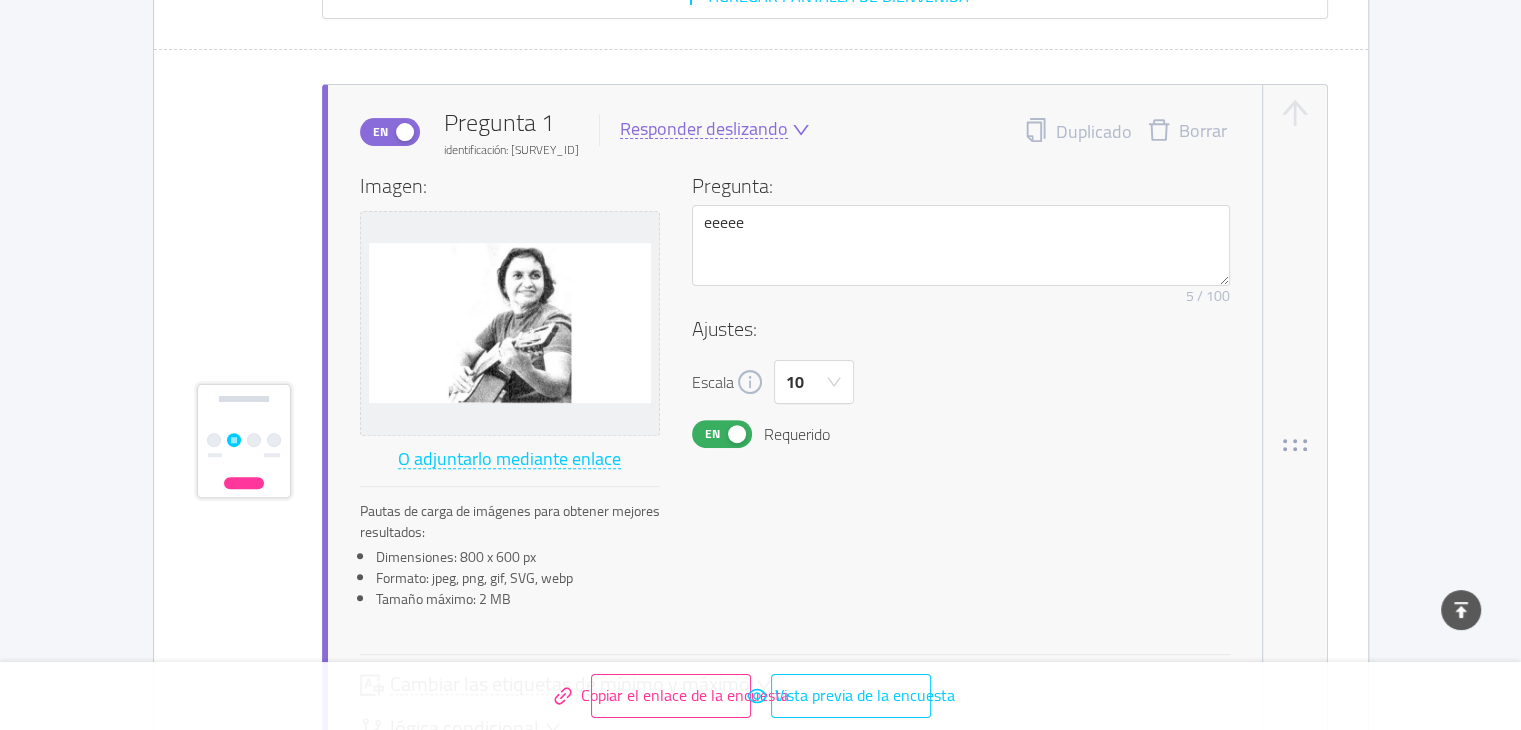 click 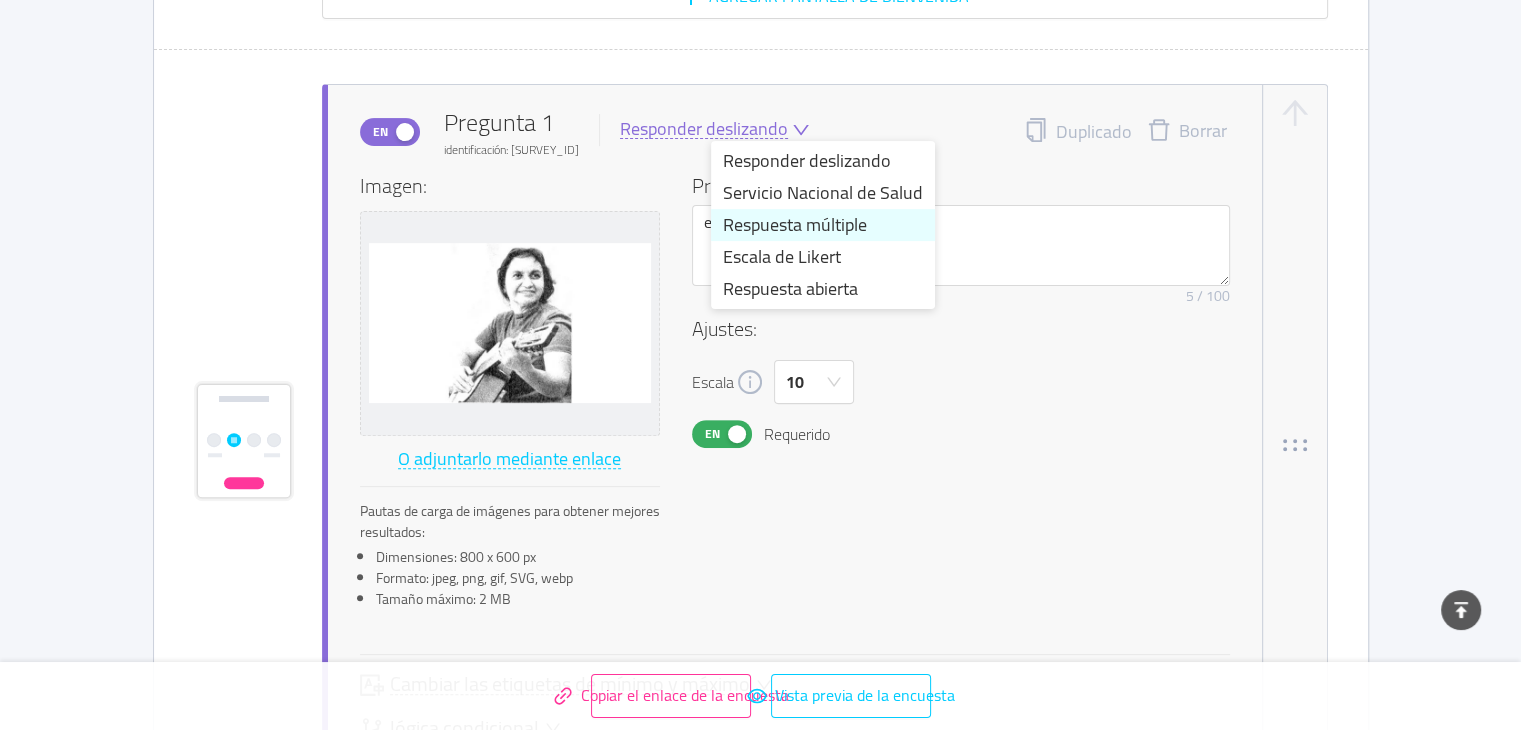 click on "Respuesta múltiple" at bounding box center [823, 225] 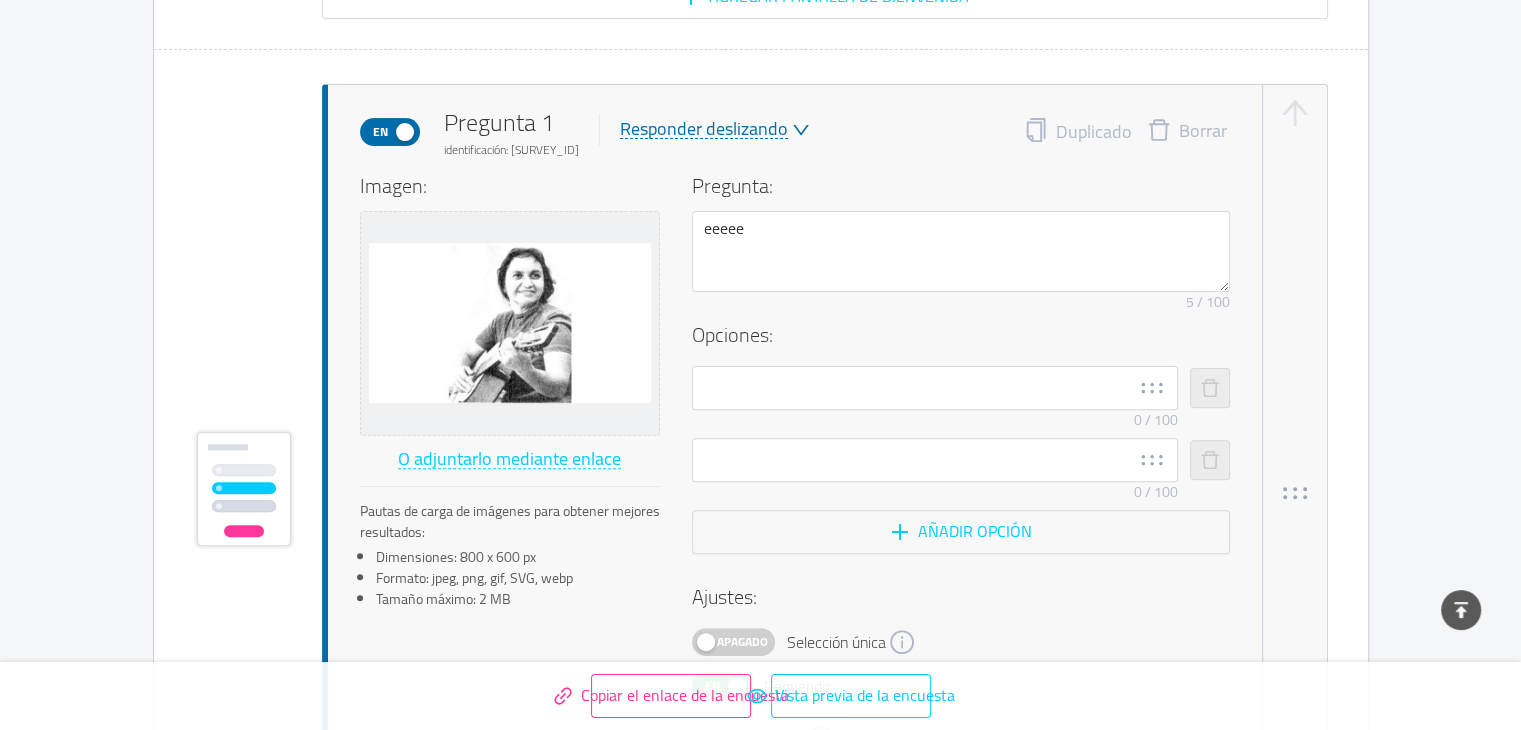 click 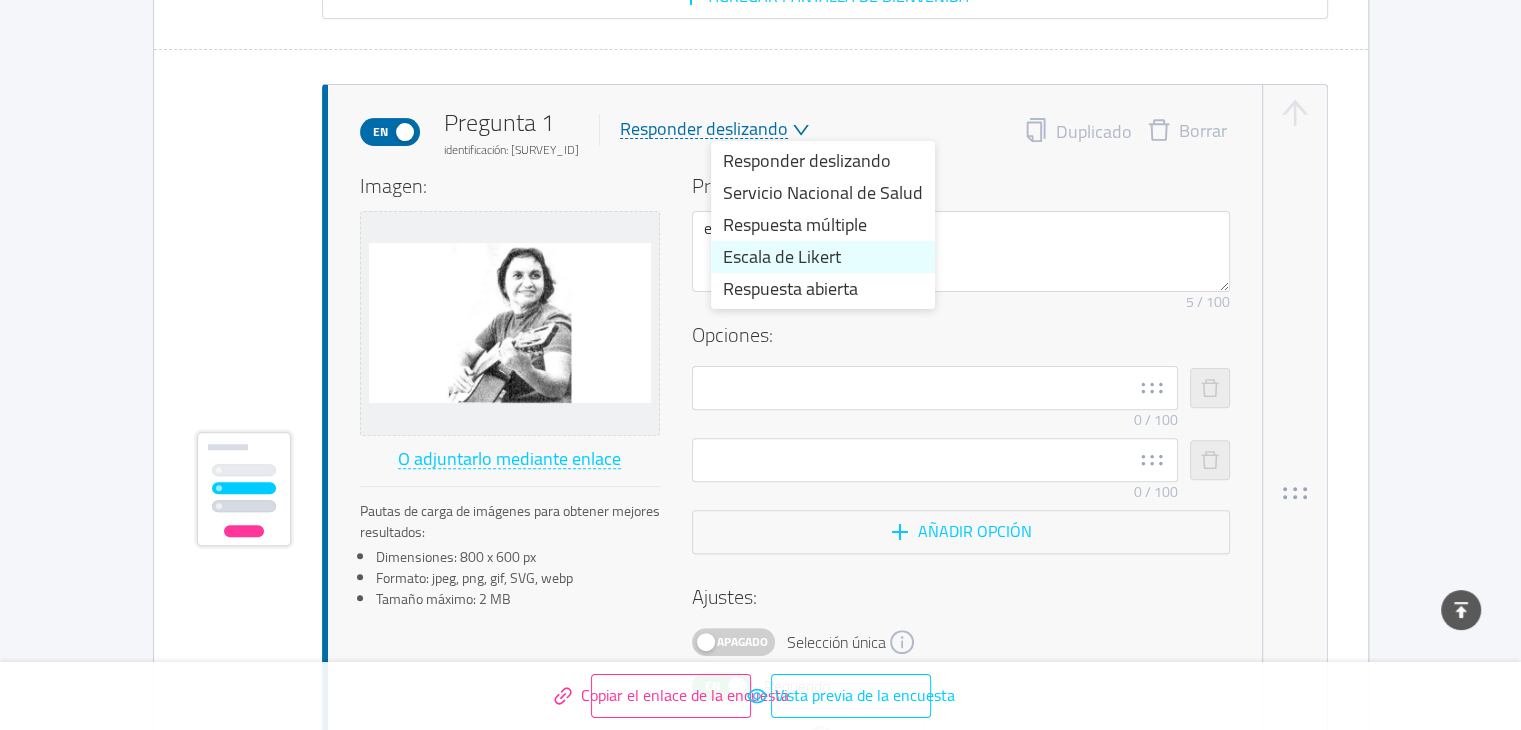 click on "Escala de Likert" at bounding box center [823, 257] 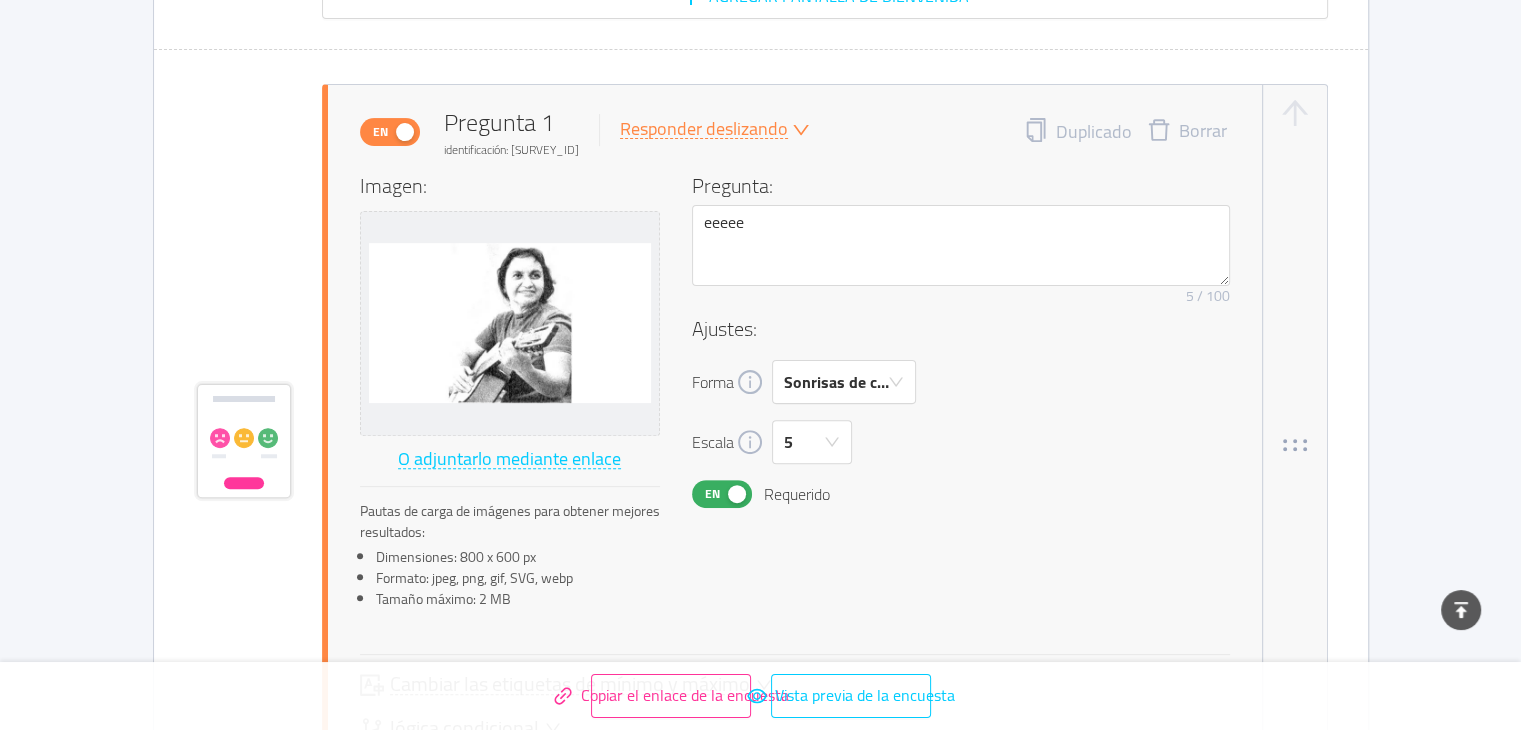 click on "Responder deslizando" at bounding box center (704, 128) 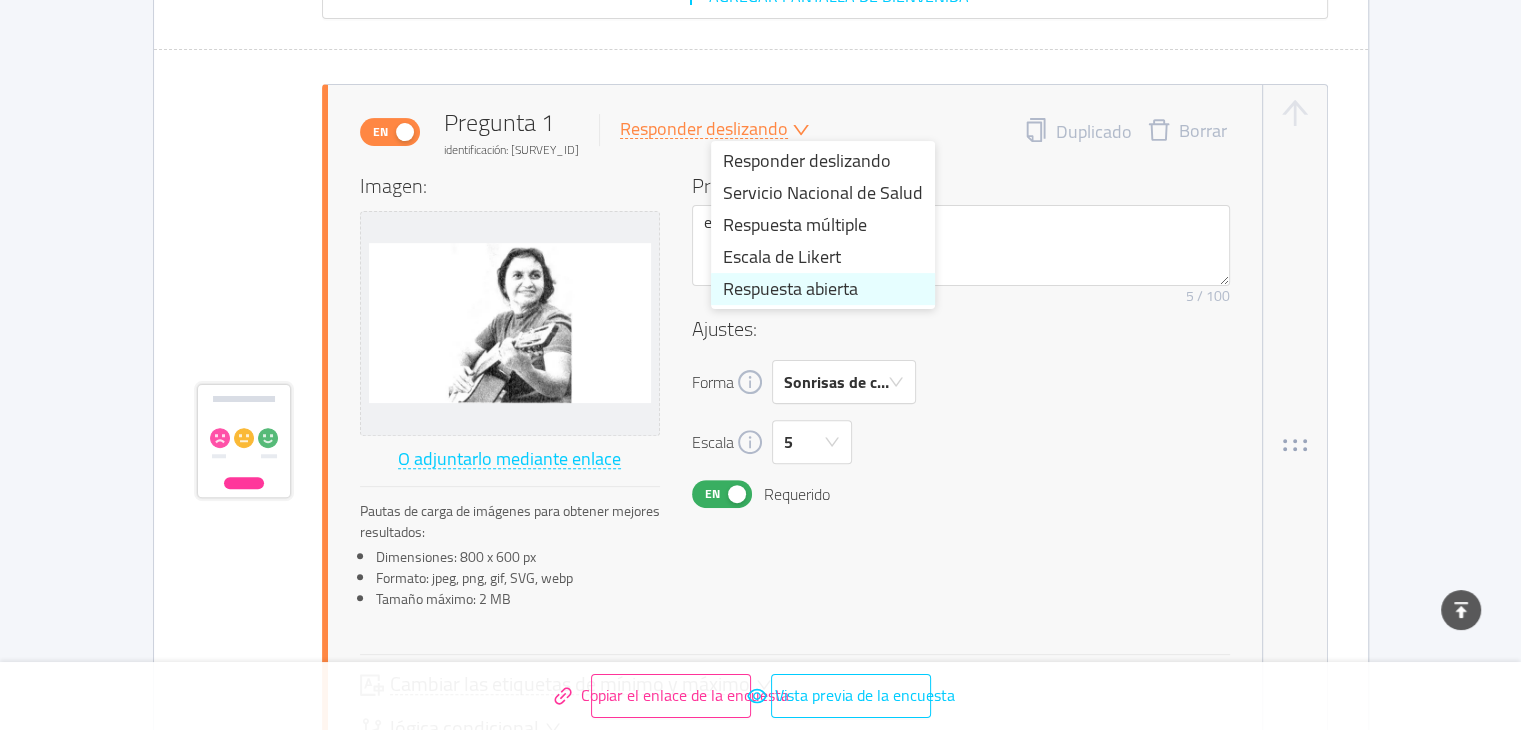 click on "Respuesta abierta" at bounding box center [790, 288] 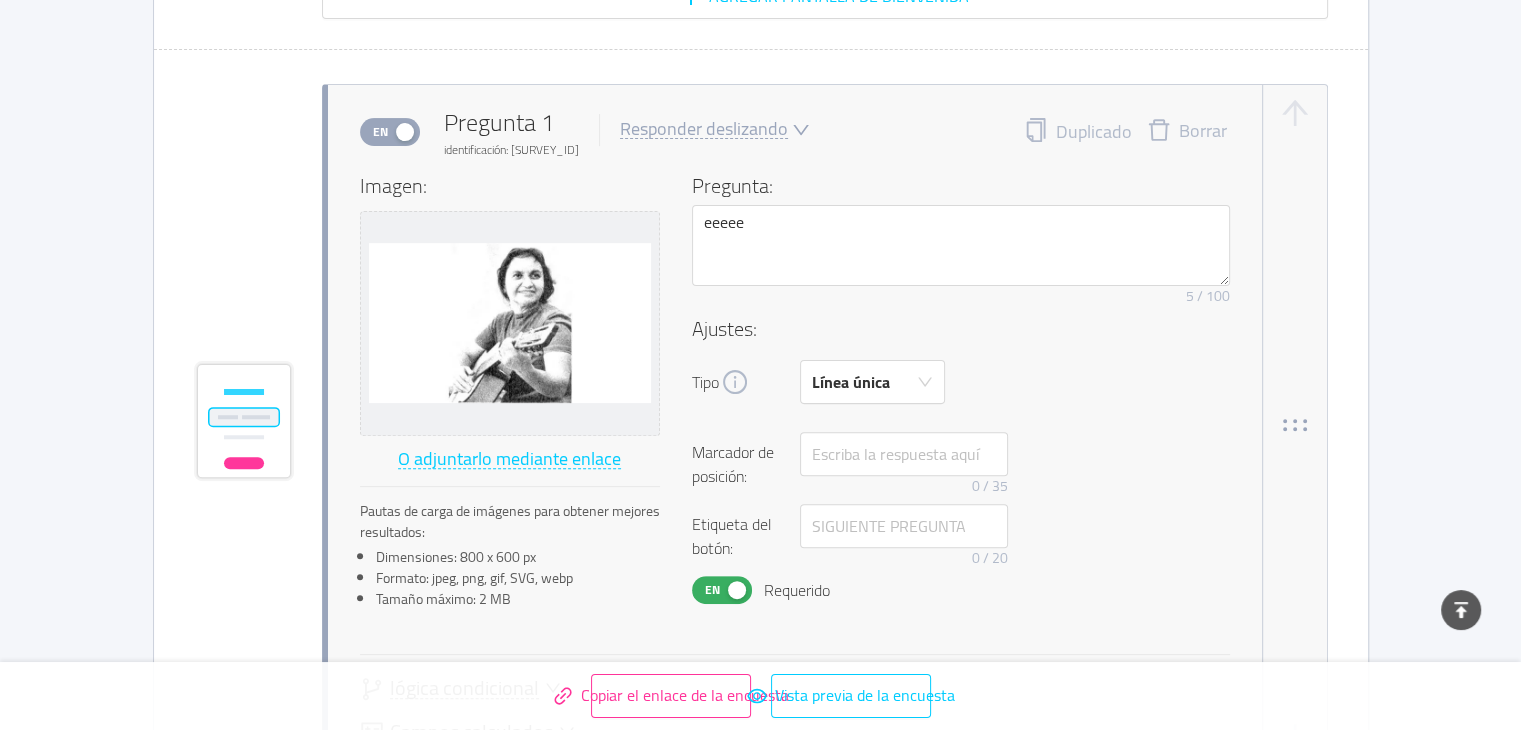type 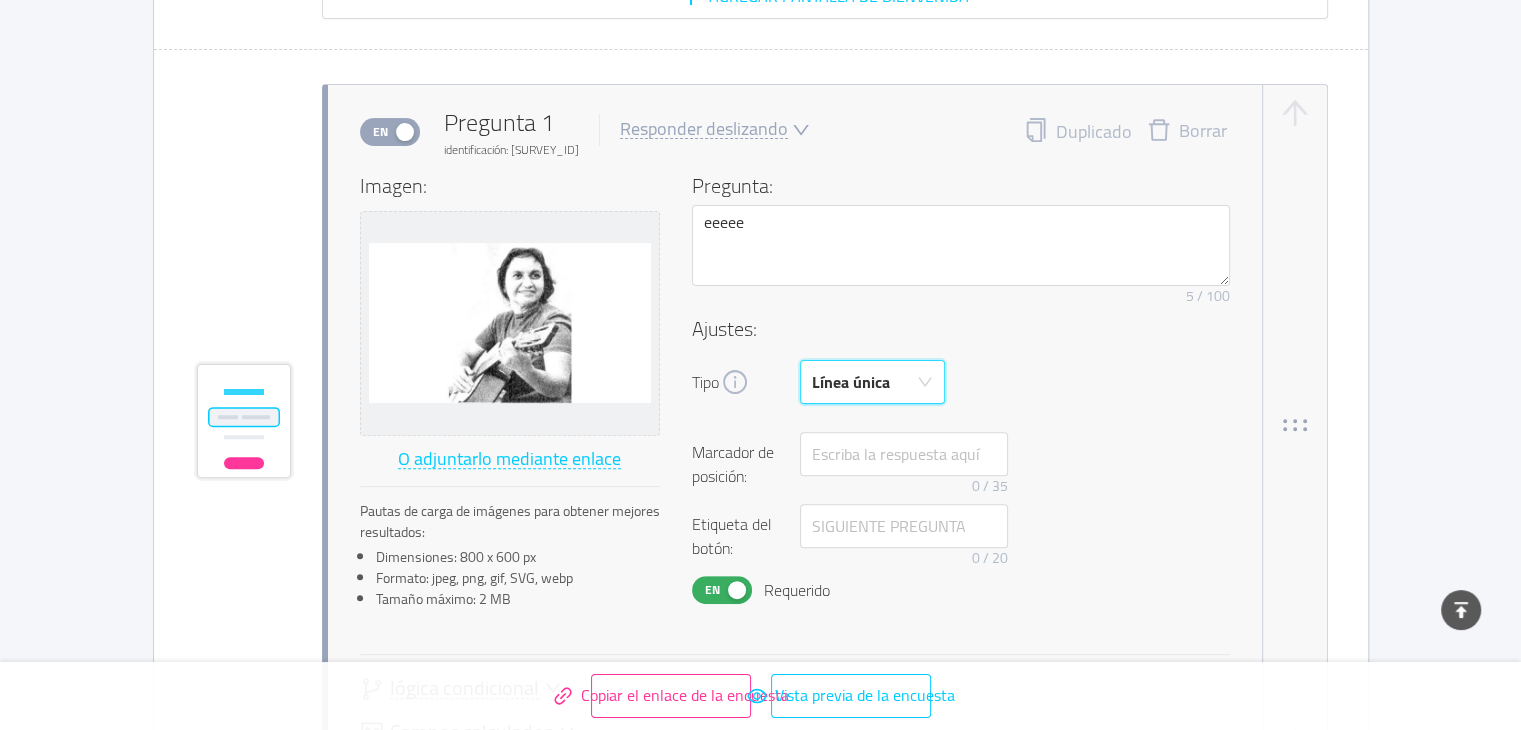 click on "Línea única" at bounding box center (851, 382) 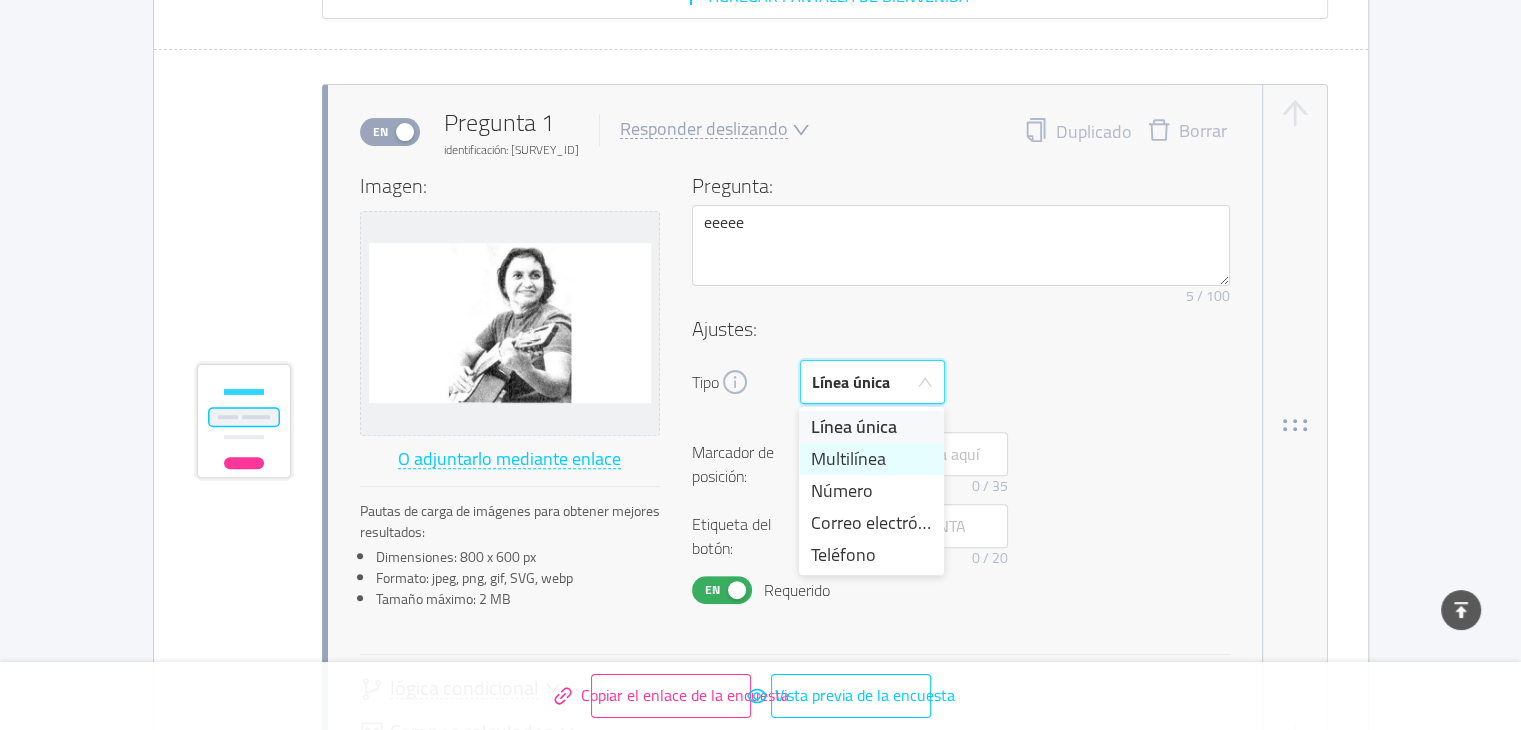click on "Multilínea" at bounding box center (848, 458) 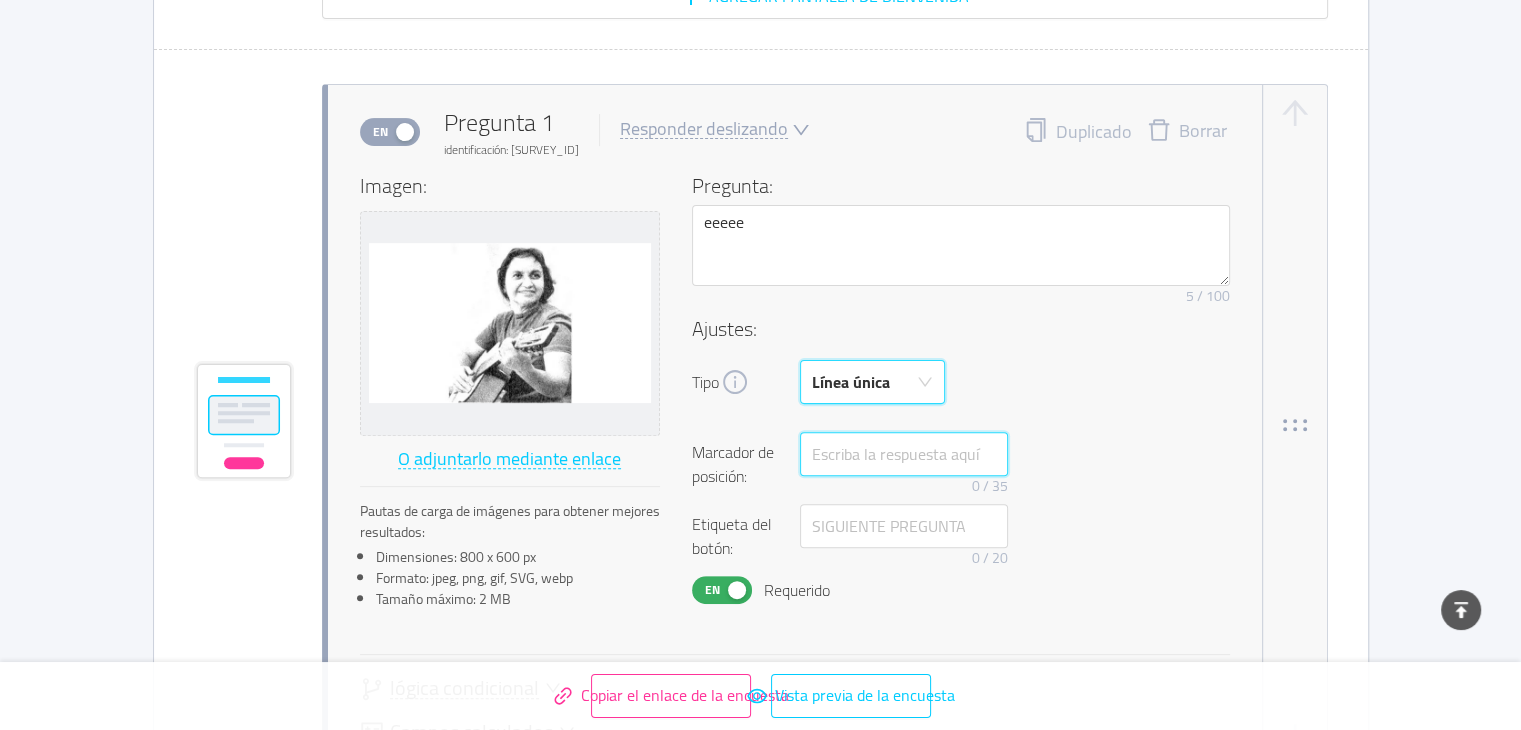 click at bounding box center [904, 454] 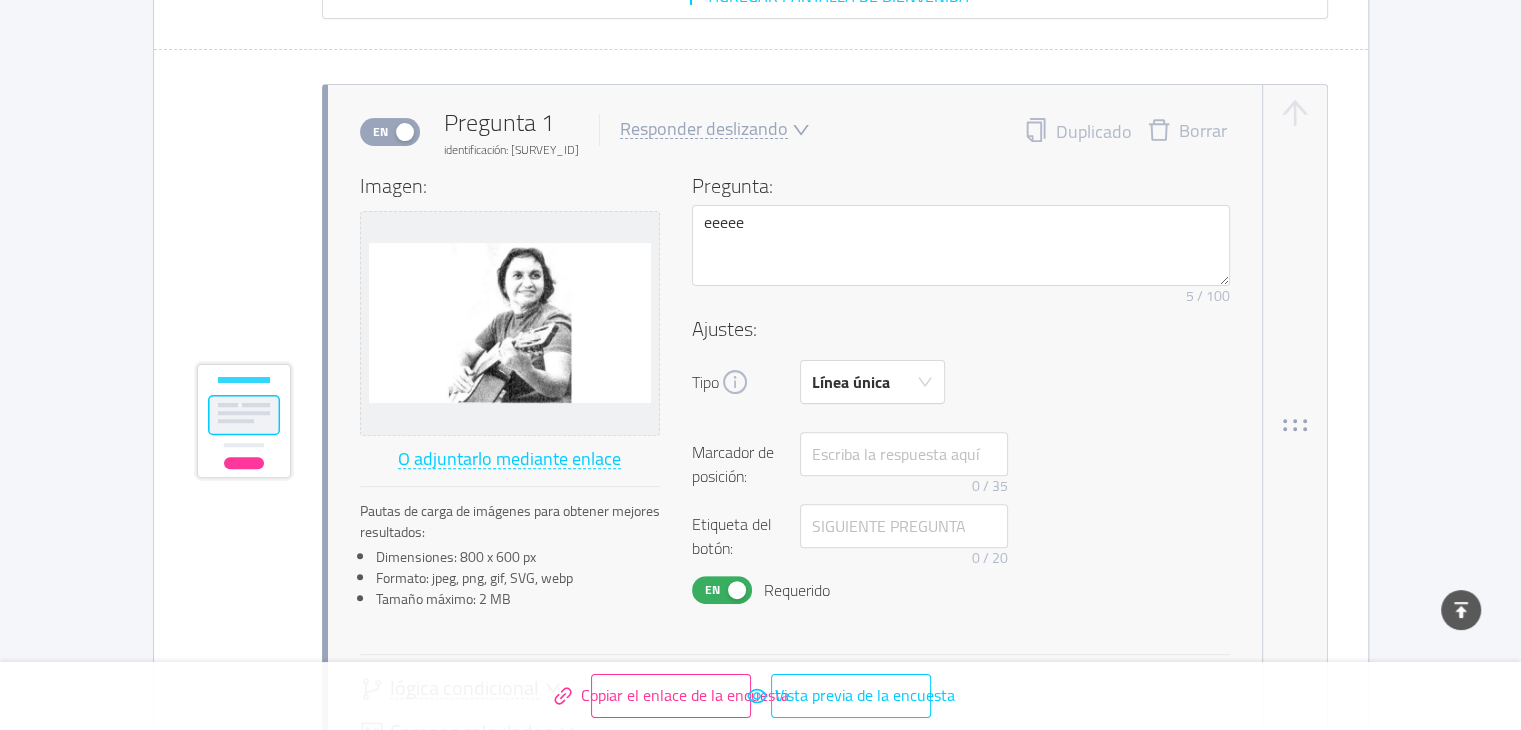 click on "Pregunta 1 identificación: [SURVEY_ID] Responder deslizando Duplicado Borrar Imagen: O adjuntarlo mediante enlace Pautas de carga de imágenes para obtener mejores resultados: Dimensiones: 800 x 600 px Formato: jpeg, png, gif, SVG, webp Tamaño máximo: 2 MB Pregunta: eeeee Eliminar el límite de caracteres 5 / 100 Ajustes: Tipo Línea única Código del país: 🇺🇸 +1 Marcador de posición: 0 / 35 Etiqueta del botón: 0 / 20 En Requerido lógica condicional Campos calculados Añadir la primera pregunta Apagado Comentario del último paso Título: Eliminar el límite de caracteres 0 / 100 Marcador de posición: 0 / 35 Etiqueta del botón: Submit 6 / 16 Agregar pantalla de agradecimiento Paso 1 de 5 Siguiente paso 2 Opciones de encuesta Activo Estado de la encuesta Apagado Contraseña Apagado Múltiples respuestas Apagado En 3" at bounding box center [760, 580] 